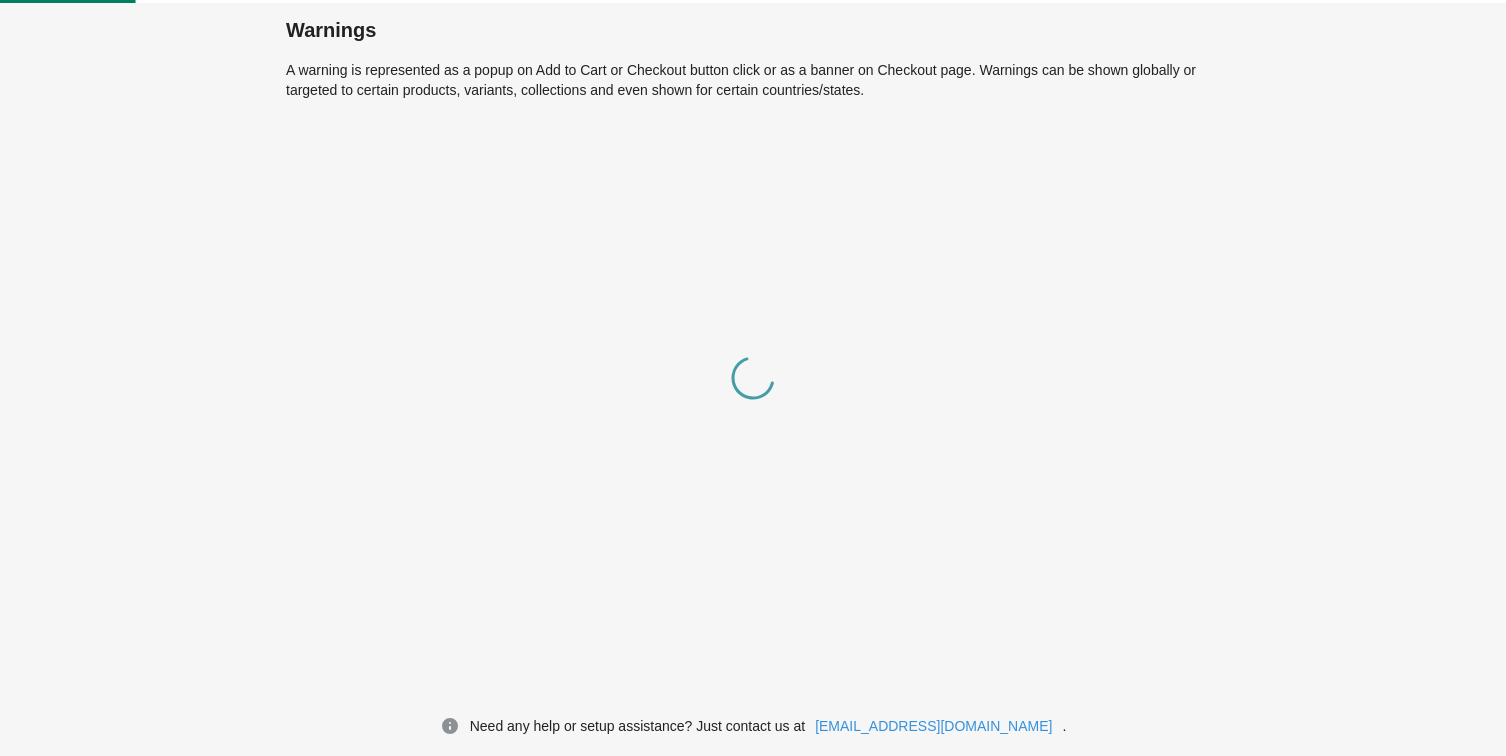 scroll, scrollTop: 0, scrollLeft: 0, axis: both 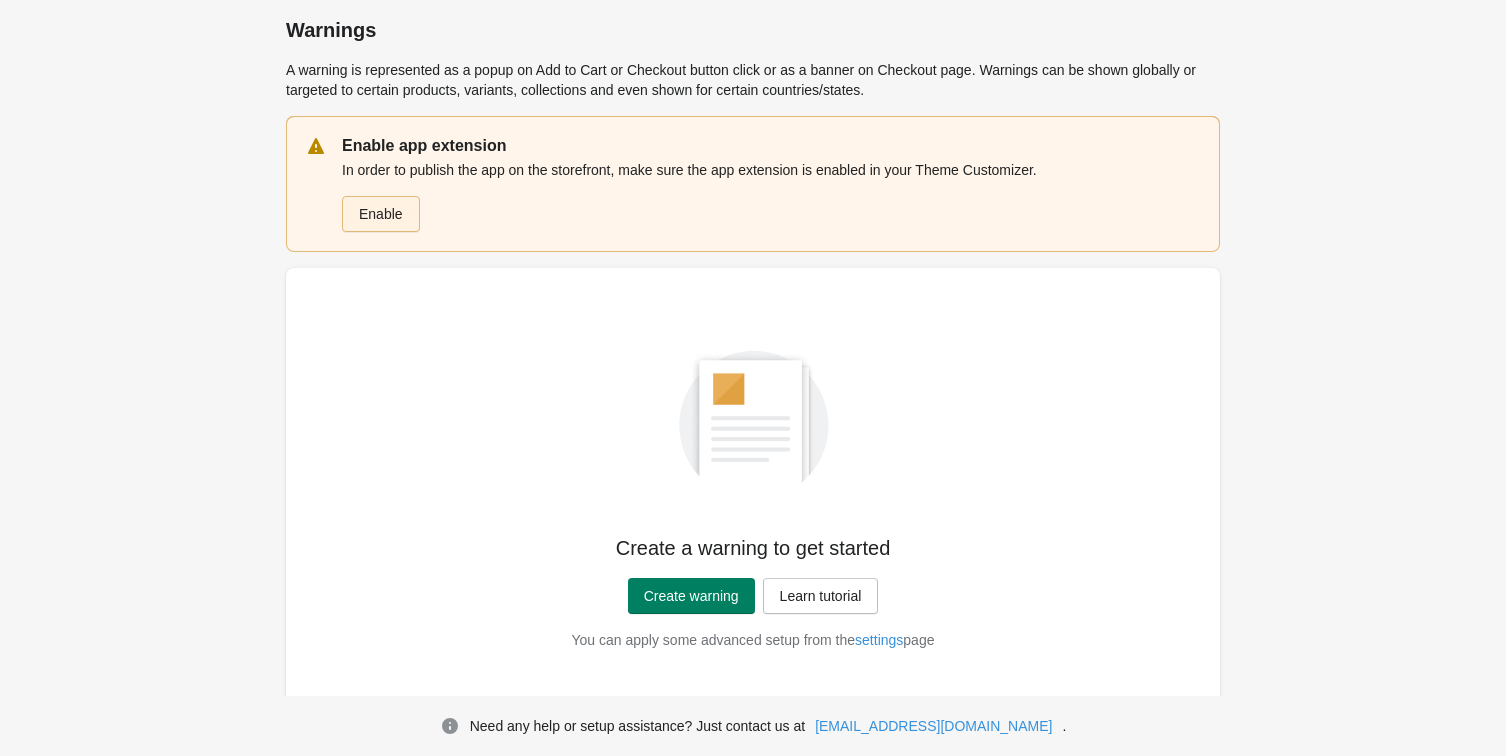 click on "Enable" at bounding box center [381, 214] 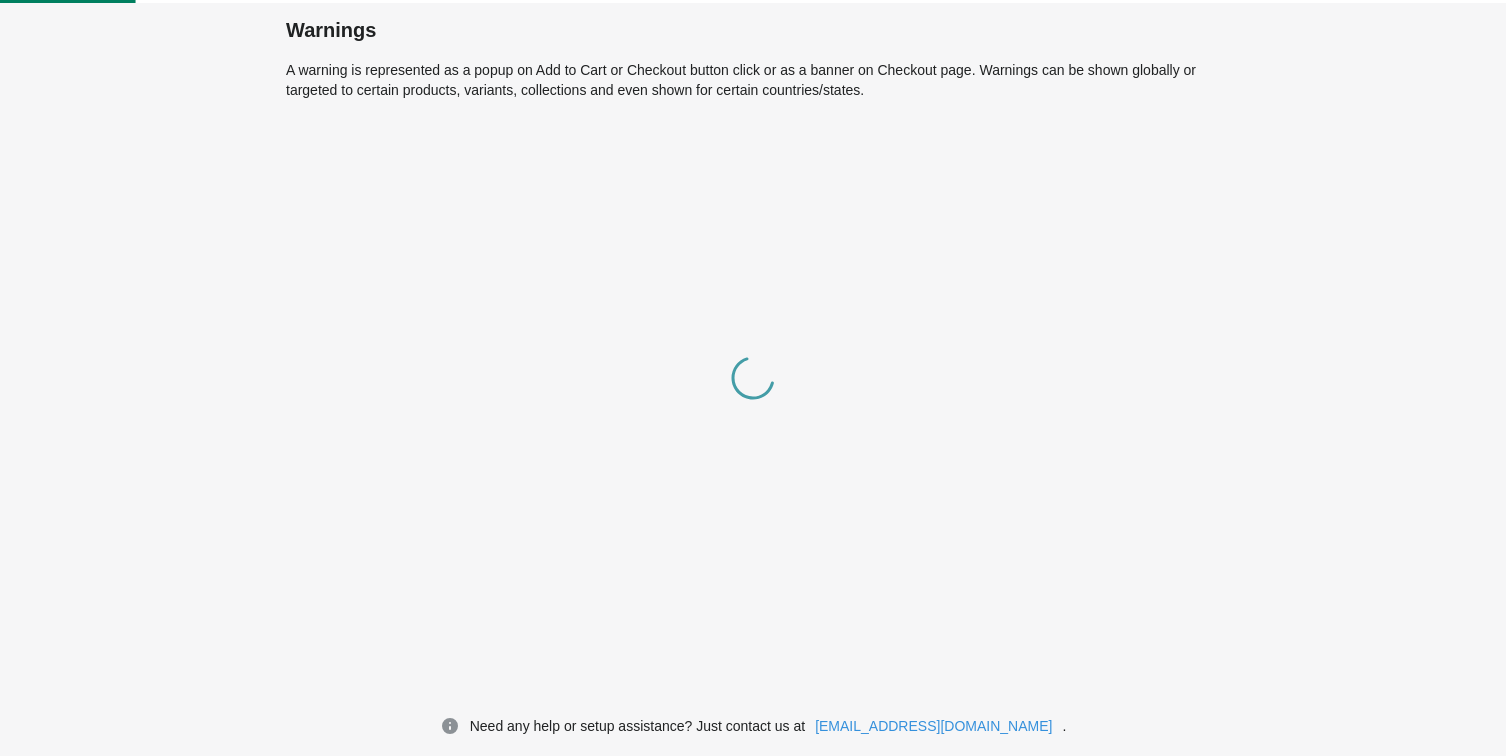 scroll, scrollTop: 0, scrollLeft: 0, axis: both 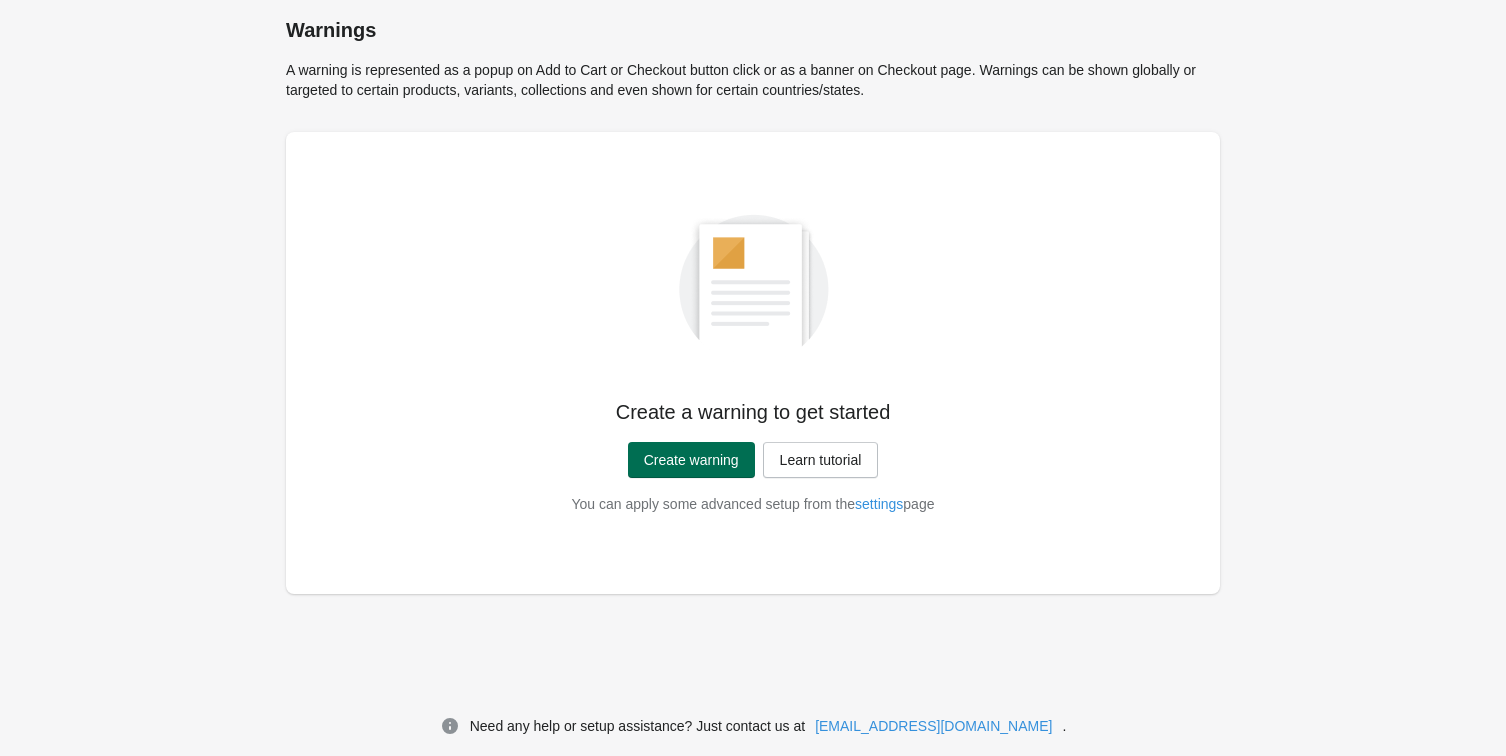 click on "Create warning" at bounding box center (691, 460) 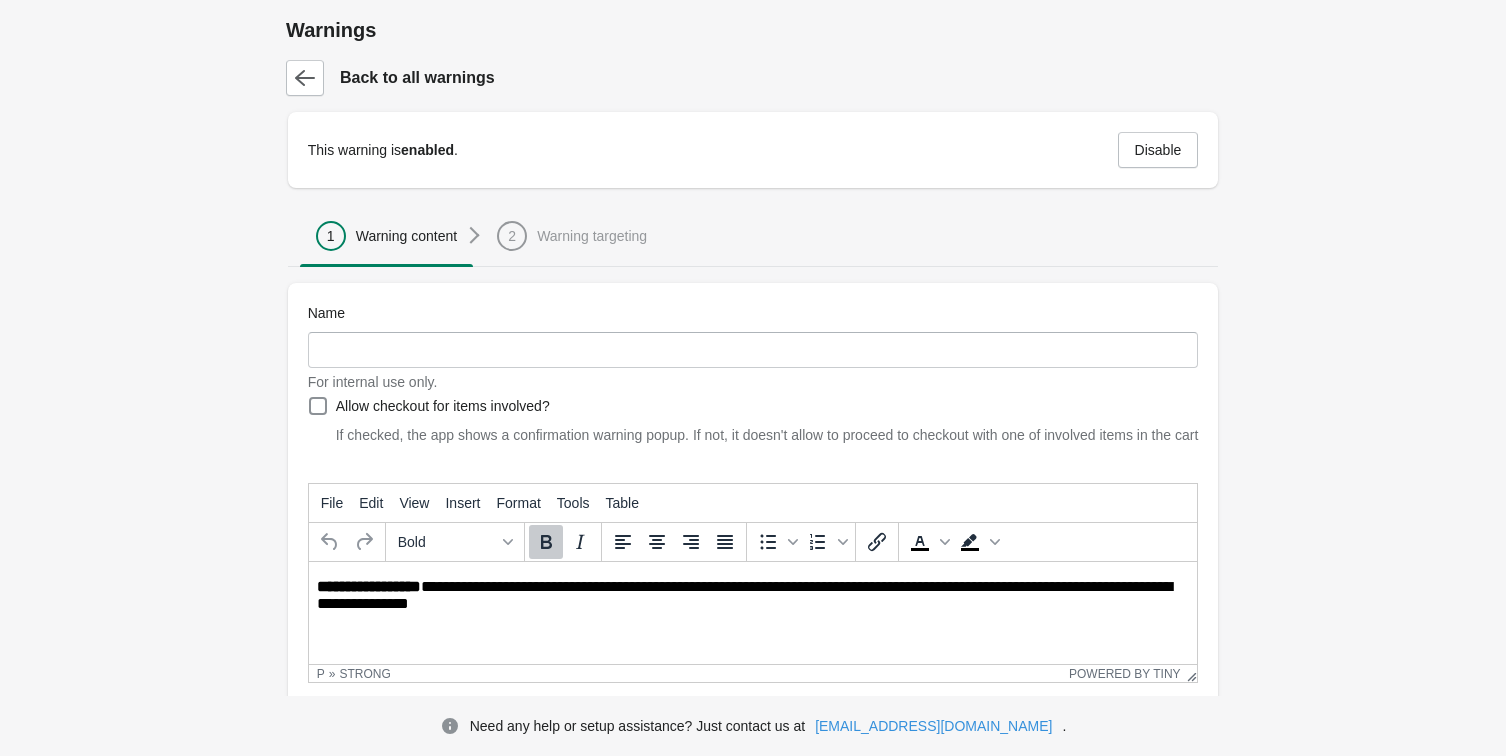 scroll, scrollTop: 0, scrollLeft: 0, axis: both 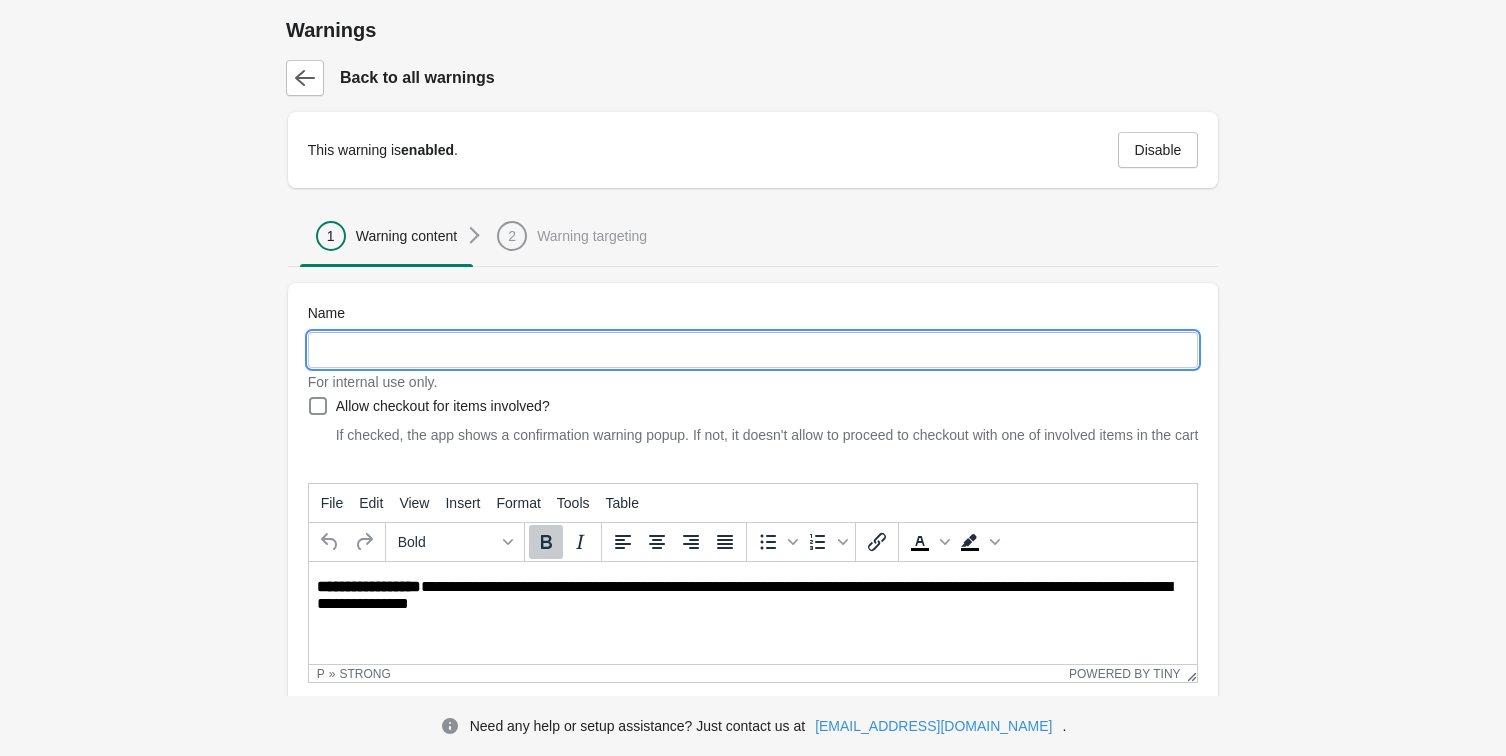 click on "Name" at bounding box center (753, 350) 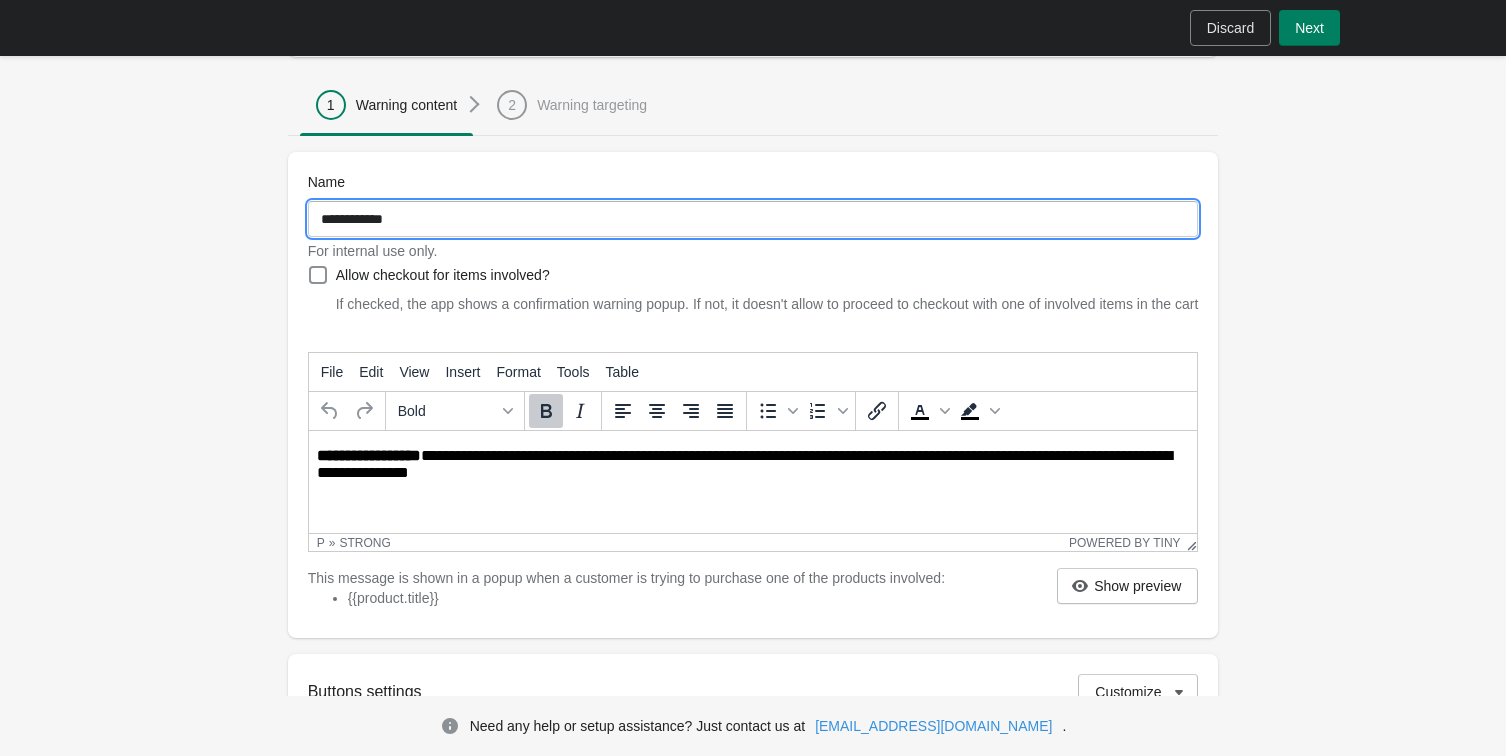 scroll, scrollTop: 136, scrollLeft: 0, axis: vertical 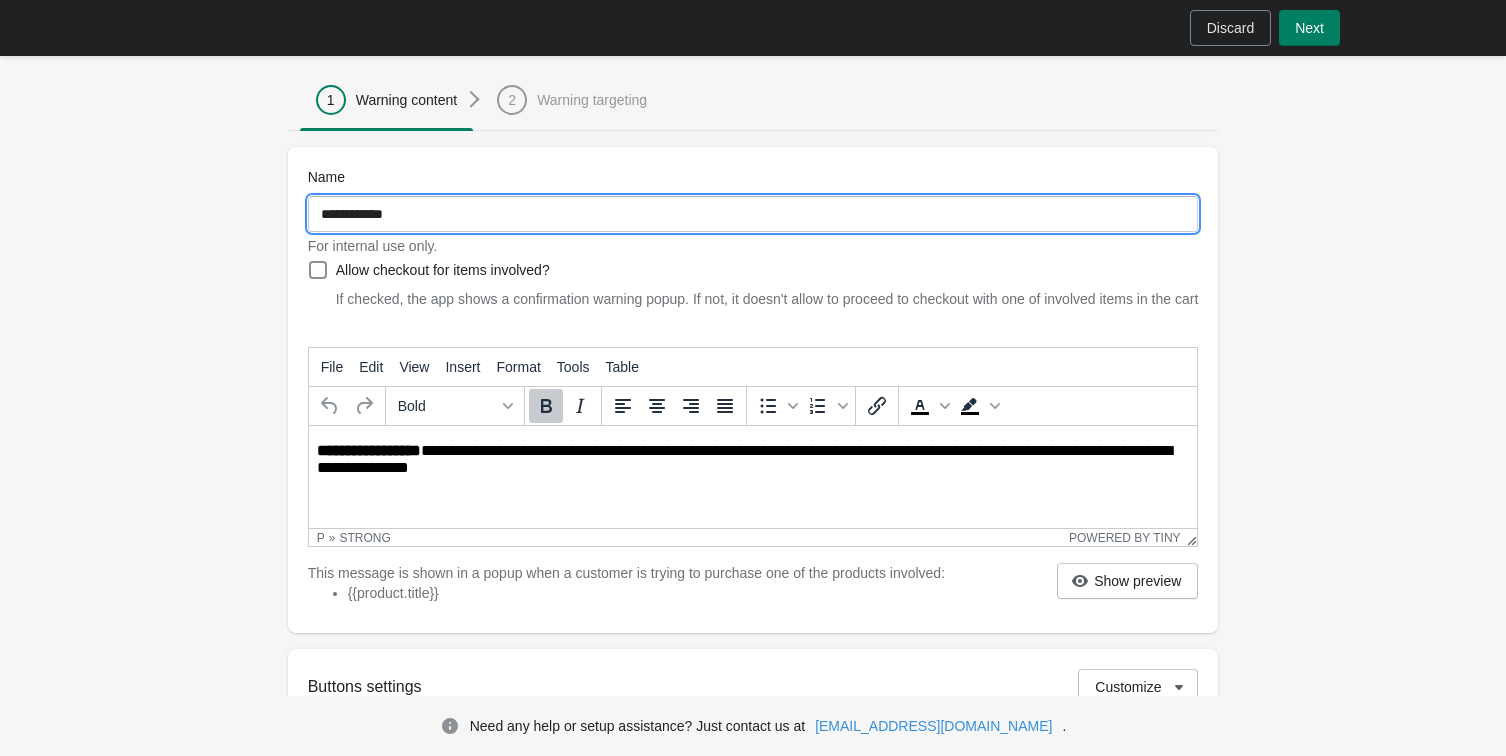 type on "**********" 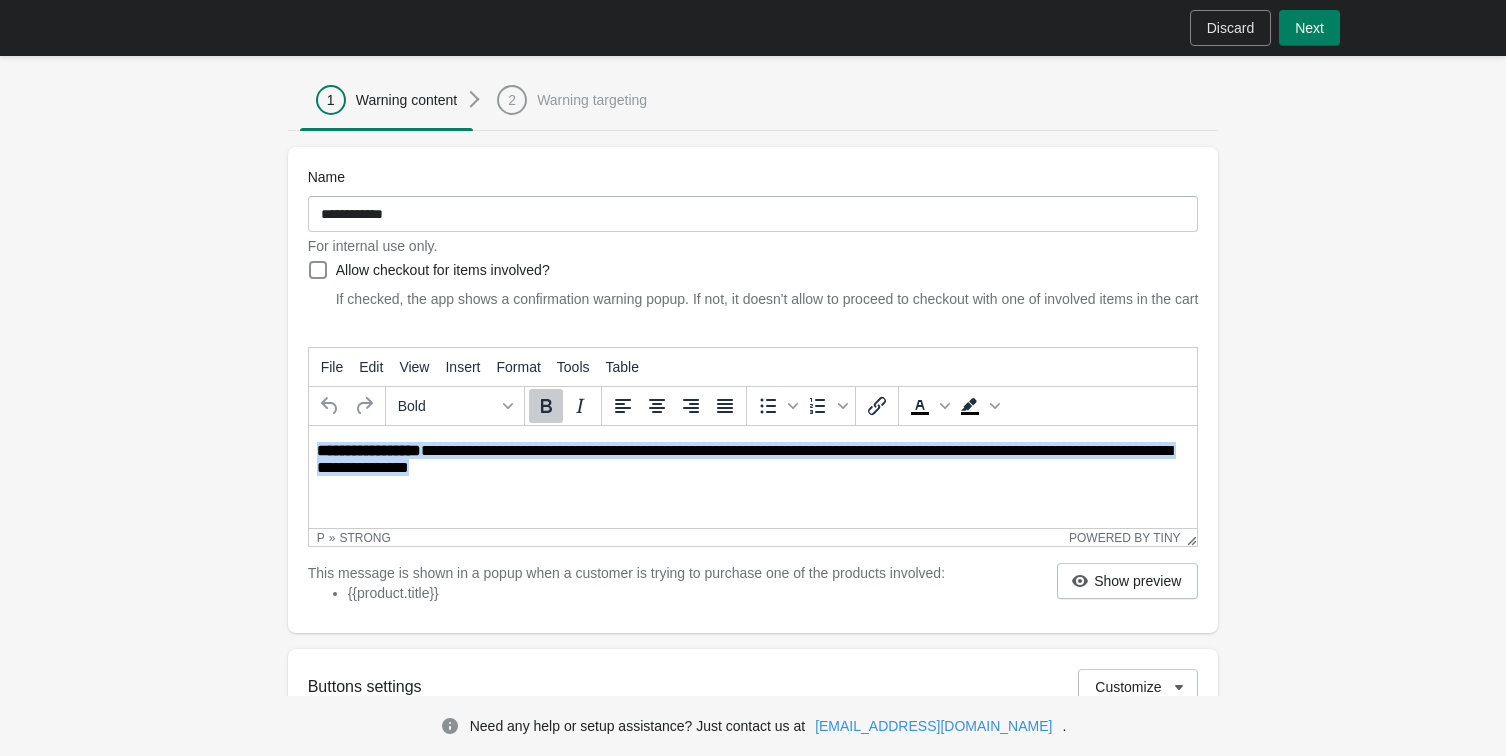 drag, startPoint x: 512, startPoint y: 466, endPoint x: 251, endPoint y: 434, distance: 262.95438 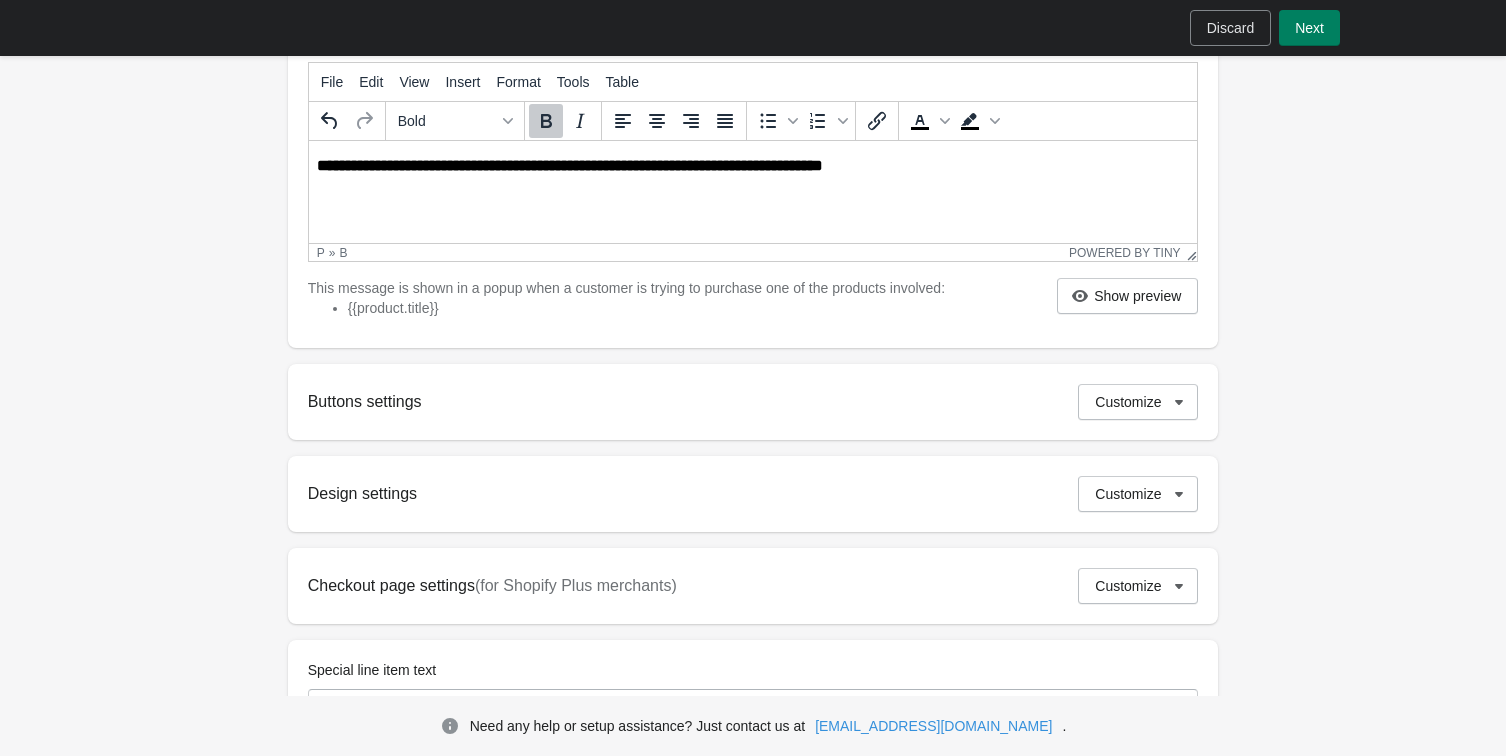 scroll, scrollTop: 398, scrollLeft: 0, axis: vertical 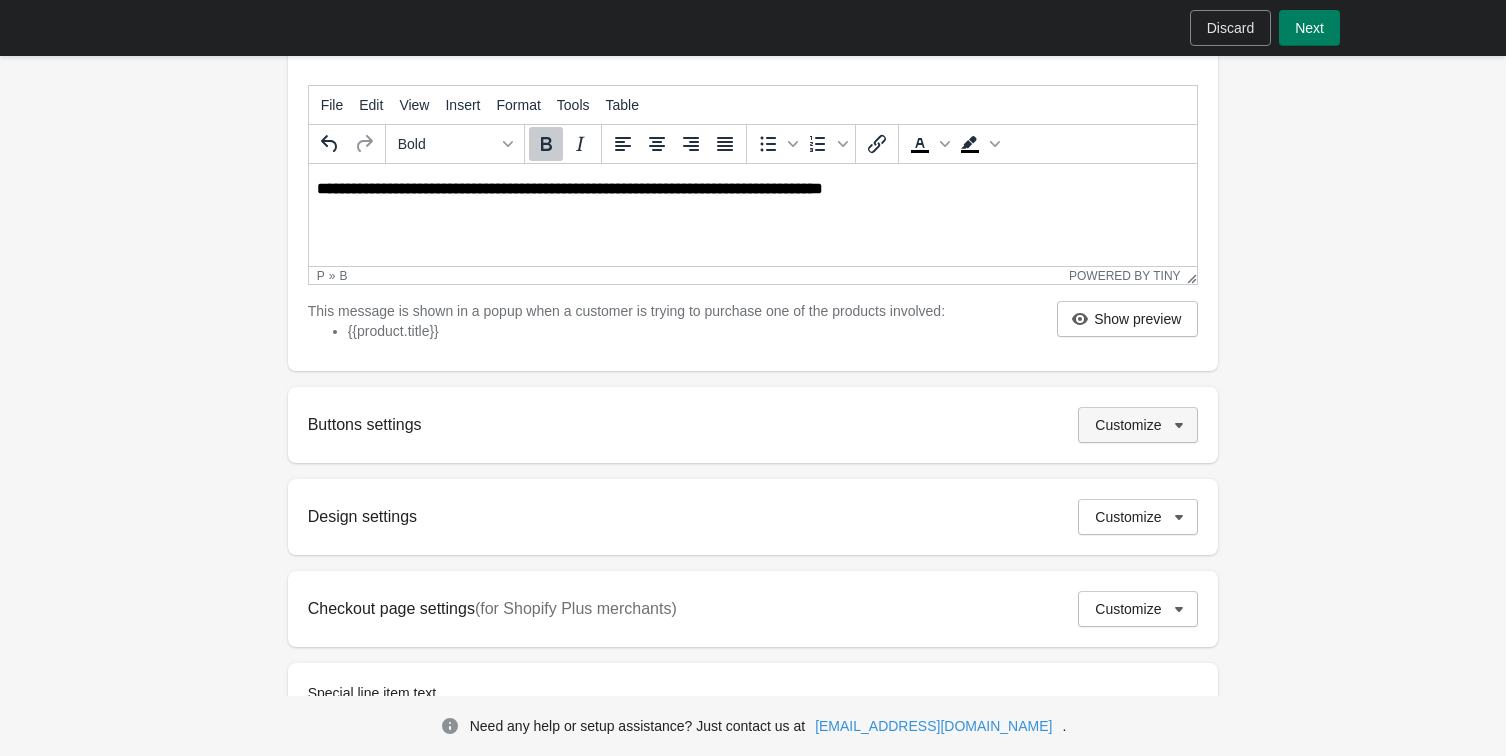 click on "Customize" at bounding box center [1138, 425] 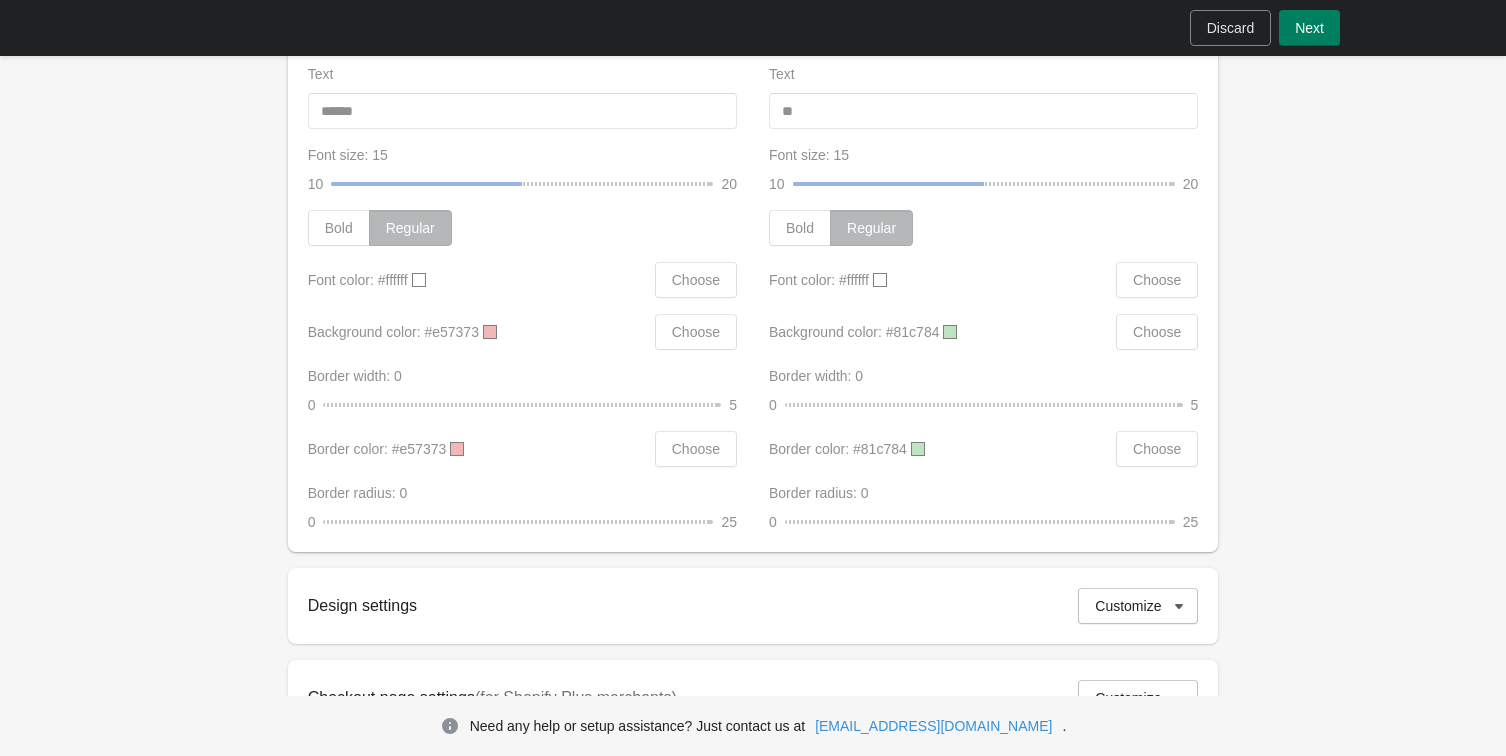 scroll, scrollTop: 1113, scrollLeft: 0, axis: vertical 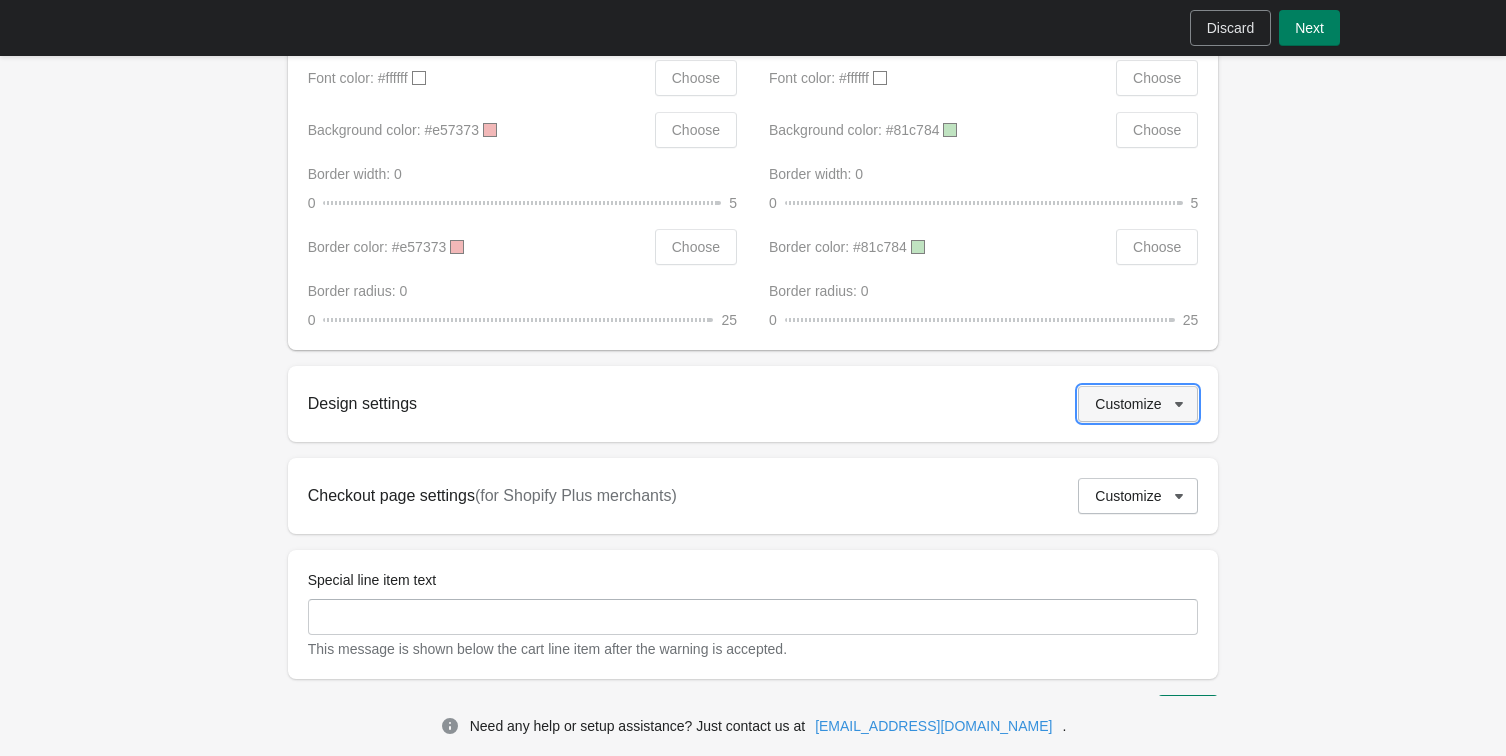 click on "Customize" at bounding box center [1128, 404] 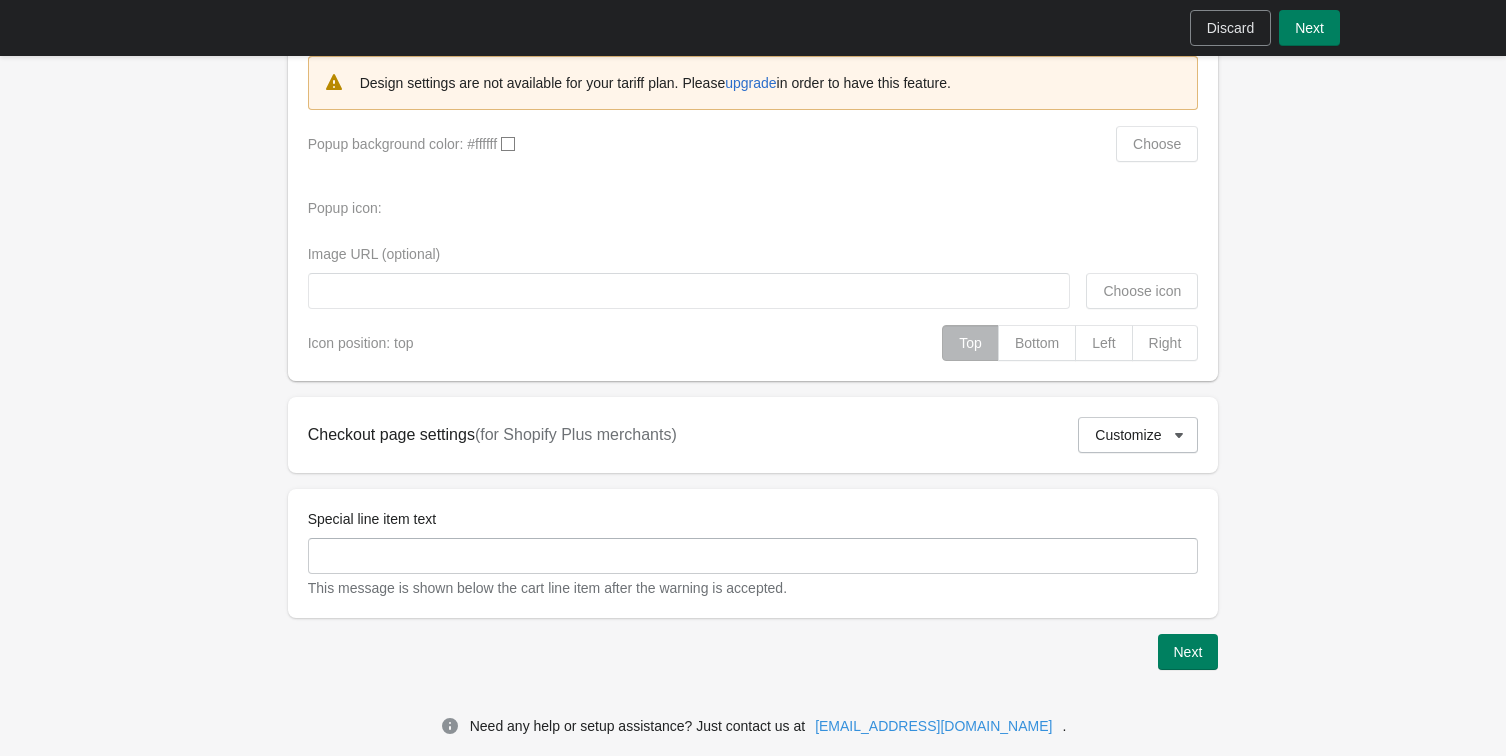 scroll, scrollTop: 1539, scrollLeft: 0, axis: vertical 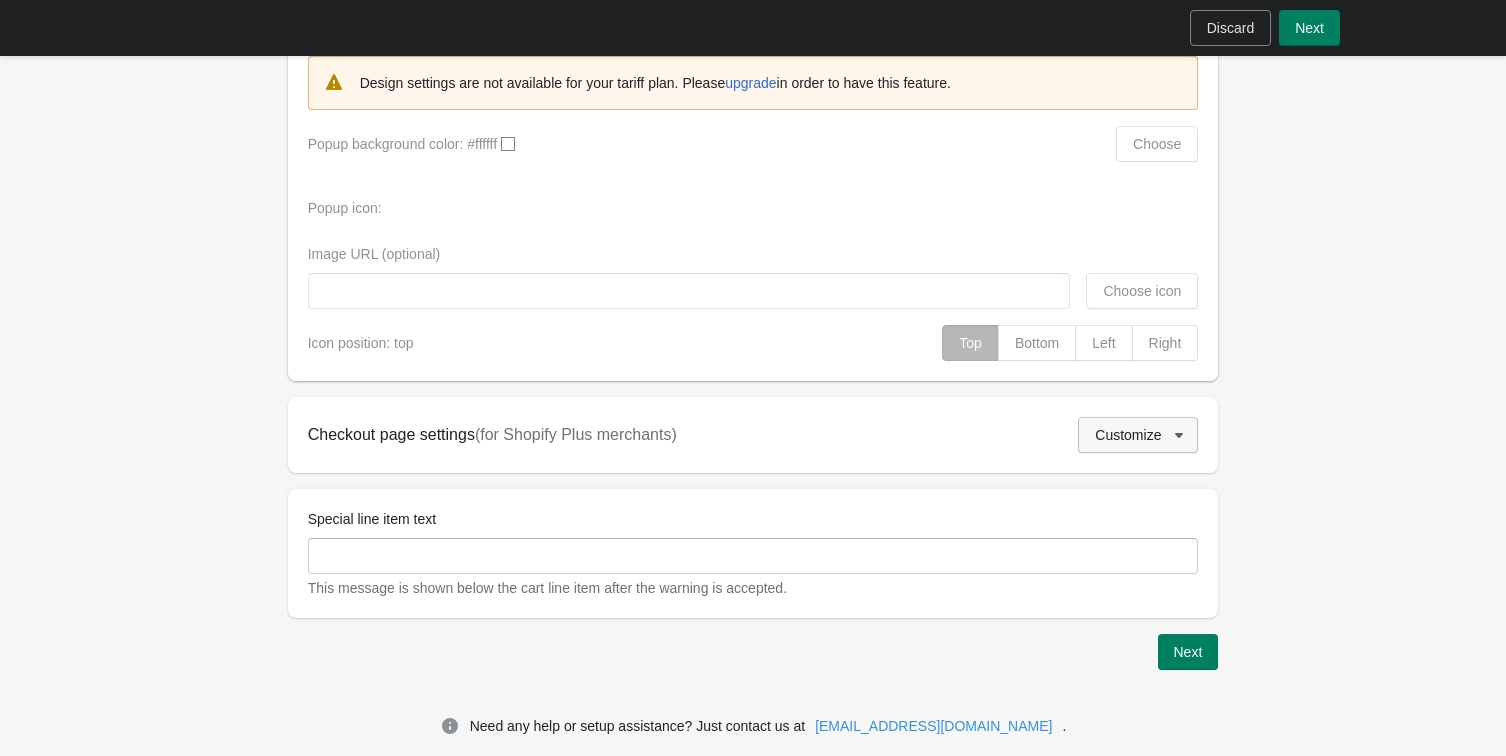 click on "Customize" at bounding box center [1128, 435] 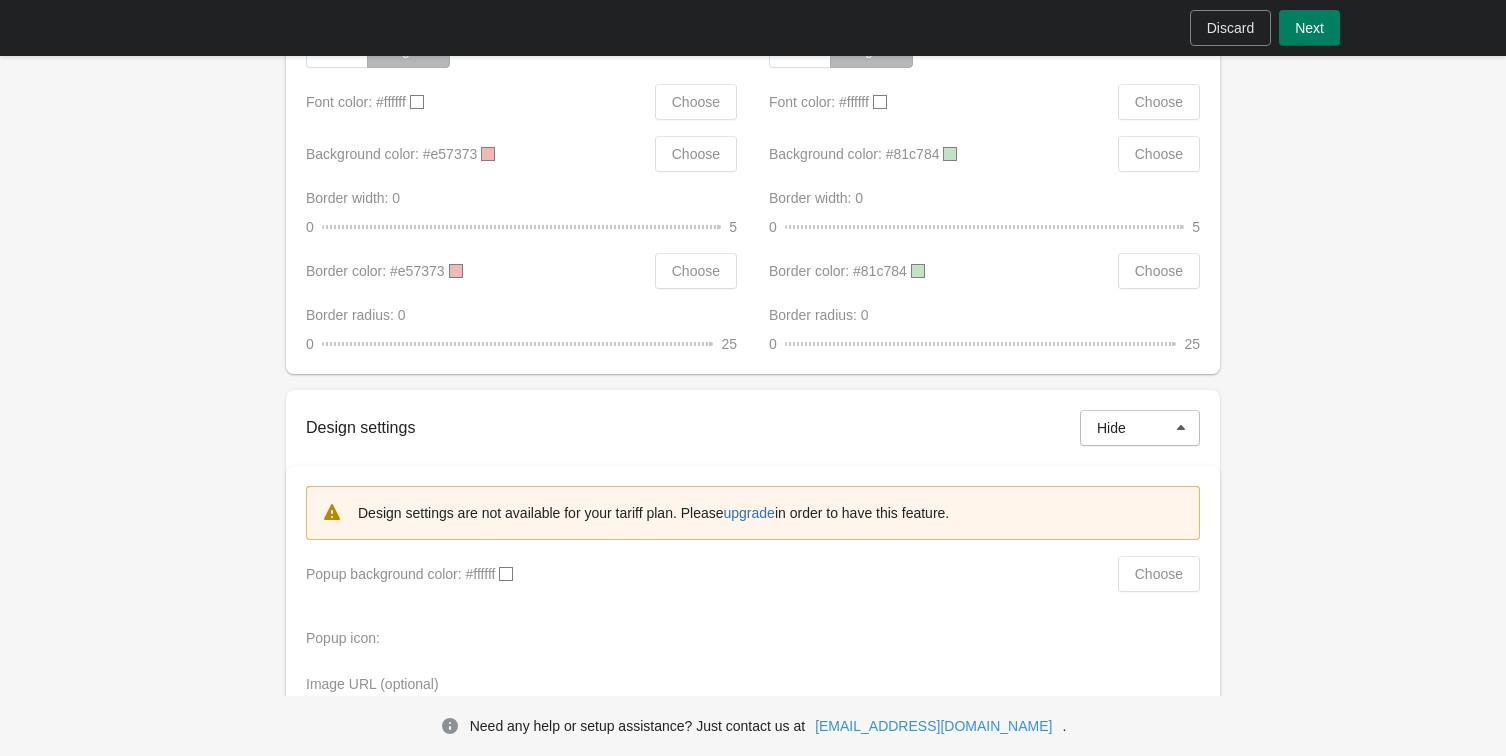 scroll, scrollTop: 2064, scrollLeft: 0, axis: vertical 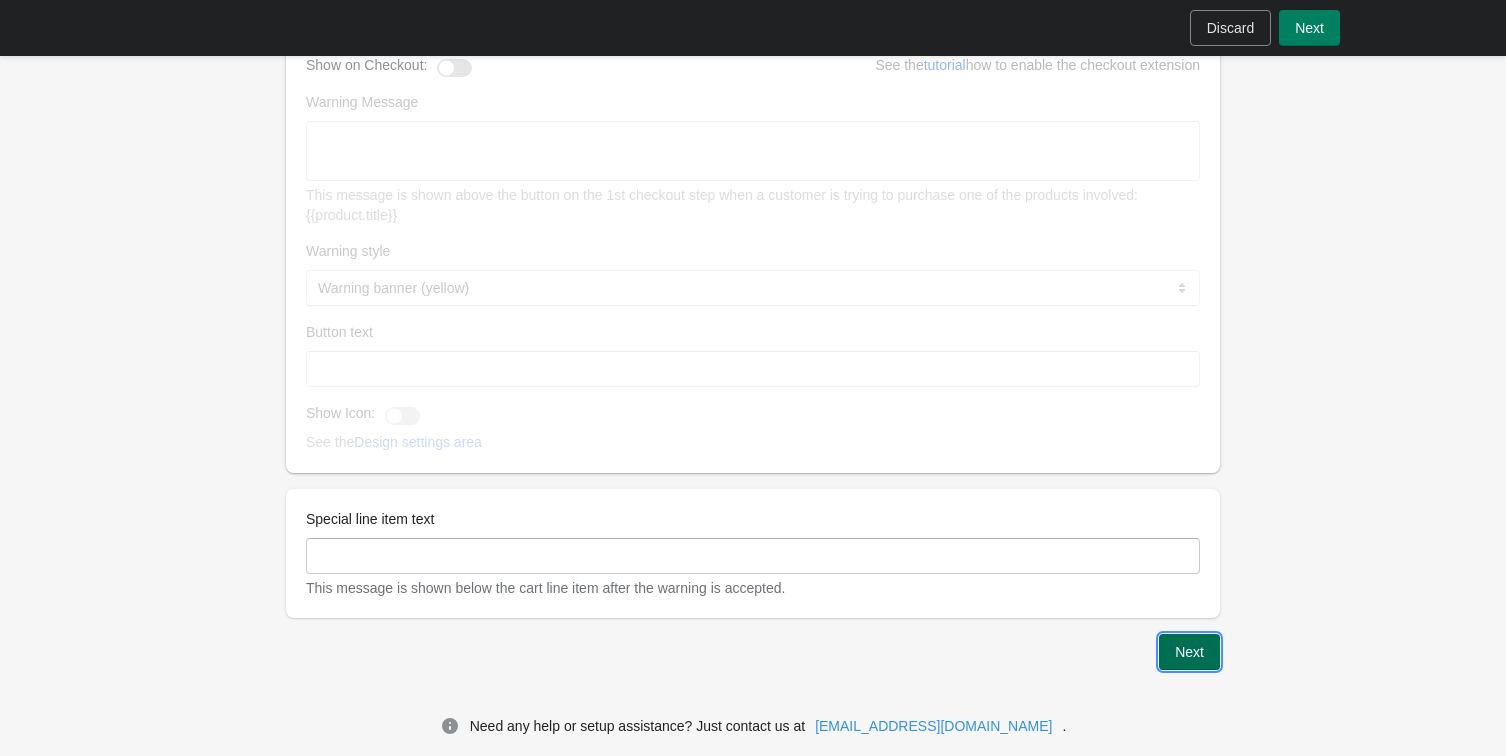 click on "Next" at bounding box center (1189, 652) 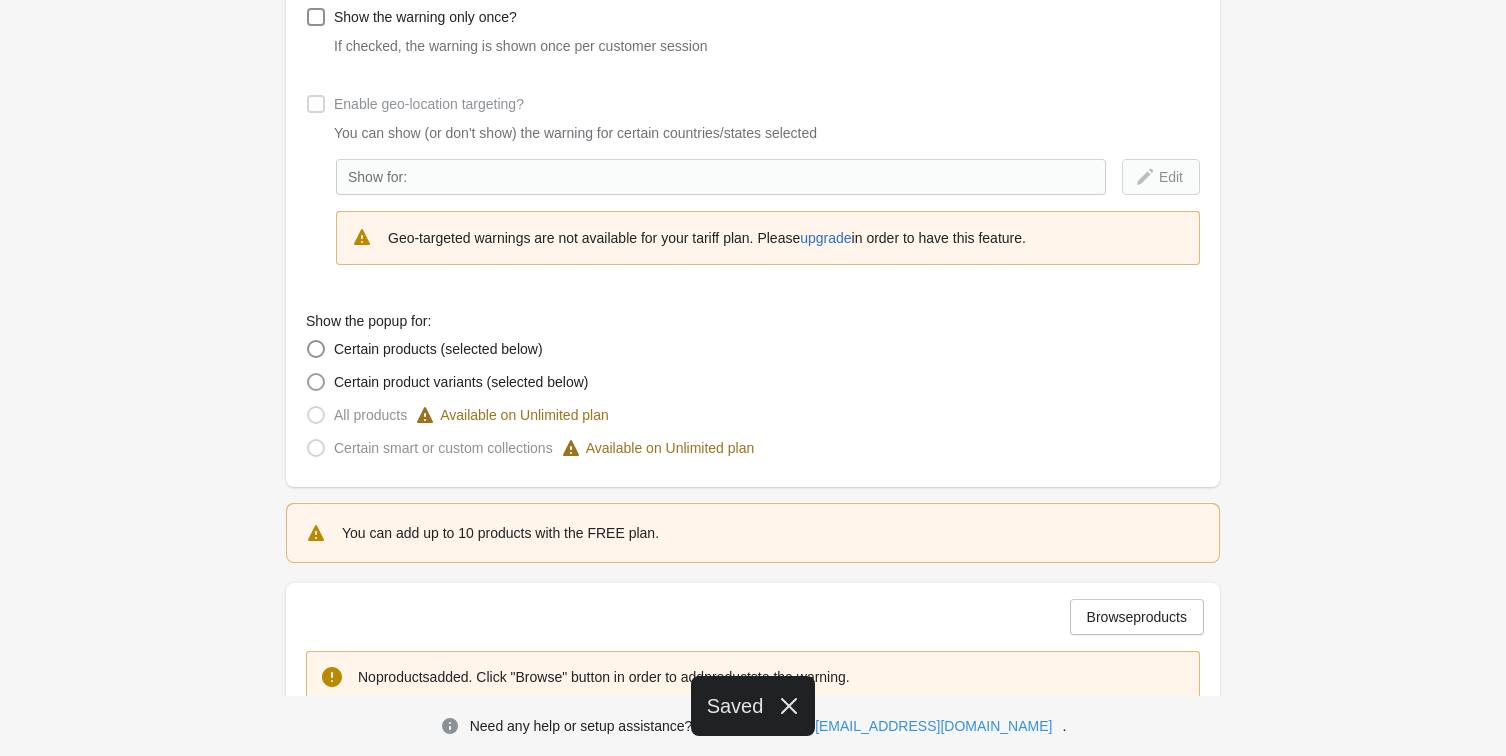 scroll, scrollTop: 274, scrollLeft: 0, axis: vertical 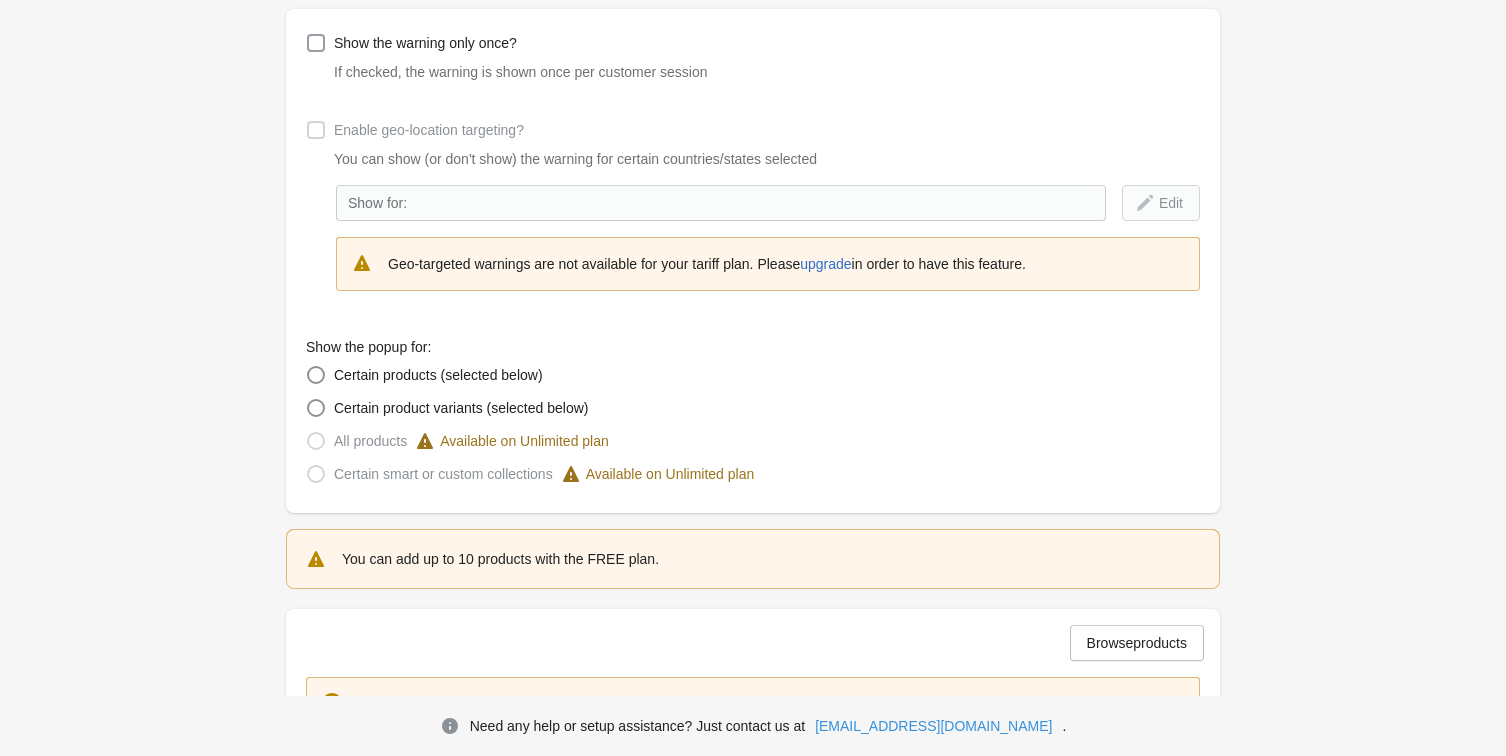 click on "Show the warning only once?" at bounding box center (425, 43) 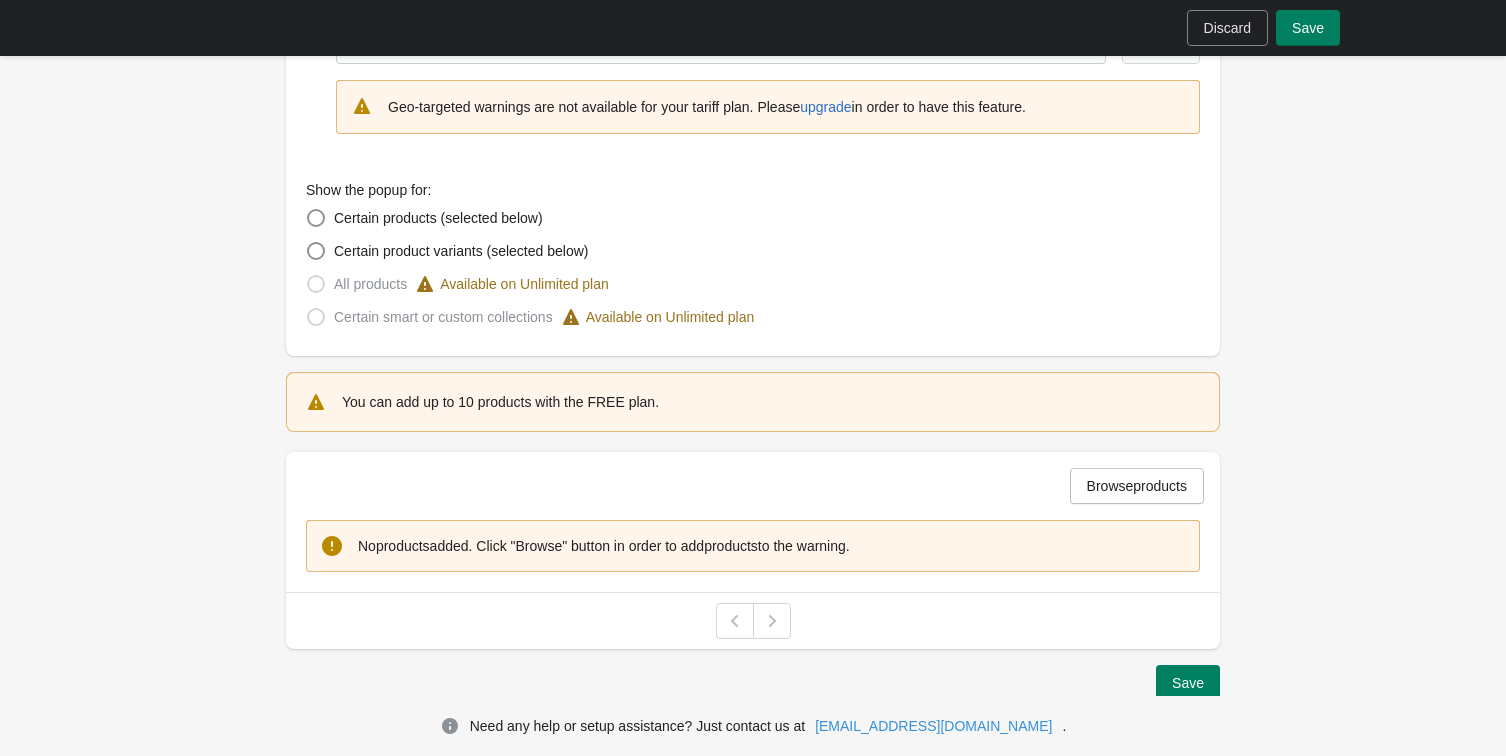 scroll, scrollTop: 444, scrollLeft: 0, axis: vertical 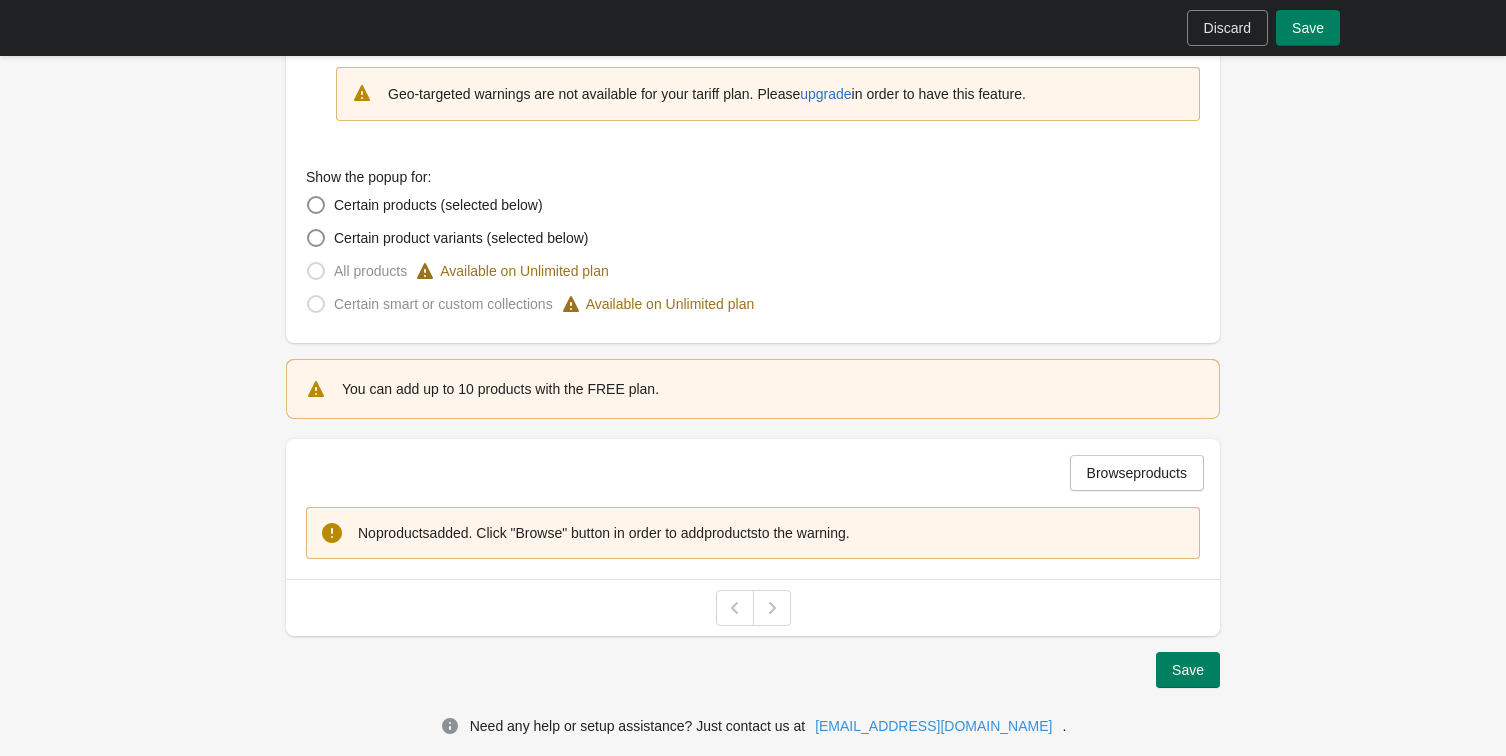 click on "Browse  products" at bounding box center [753, 473] 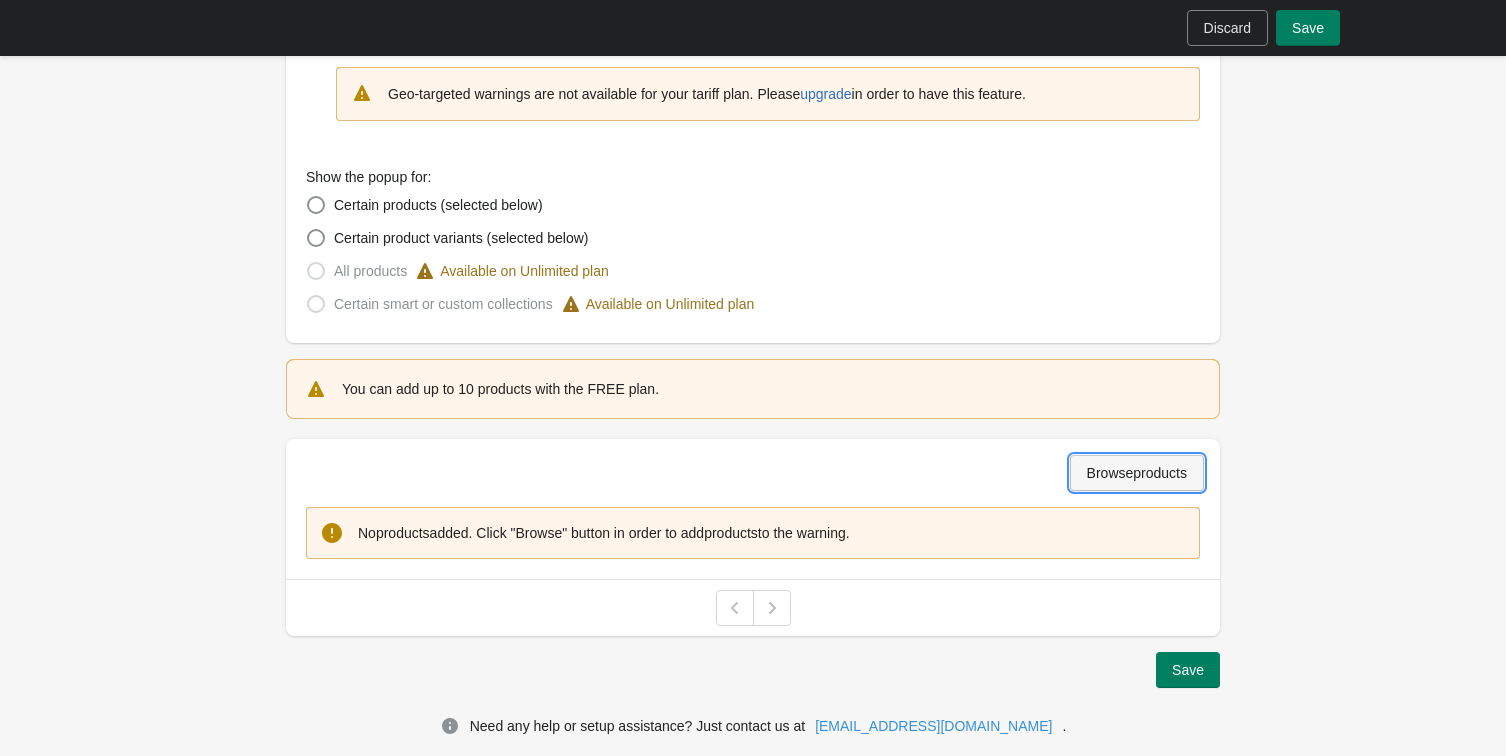 click on "Browse  products" at bounding box center [1137, 473] 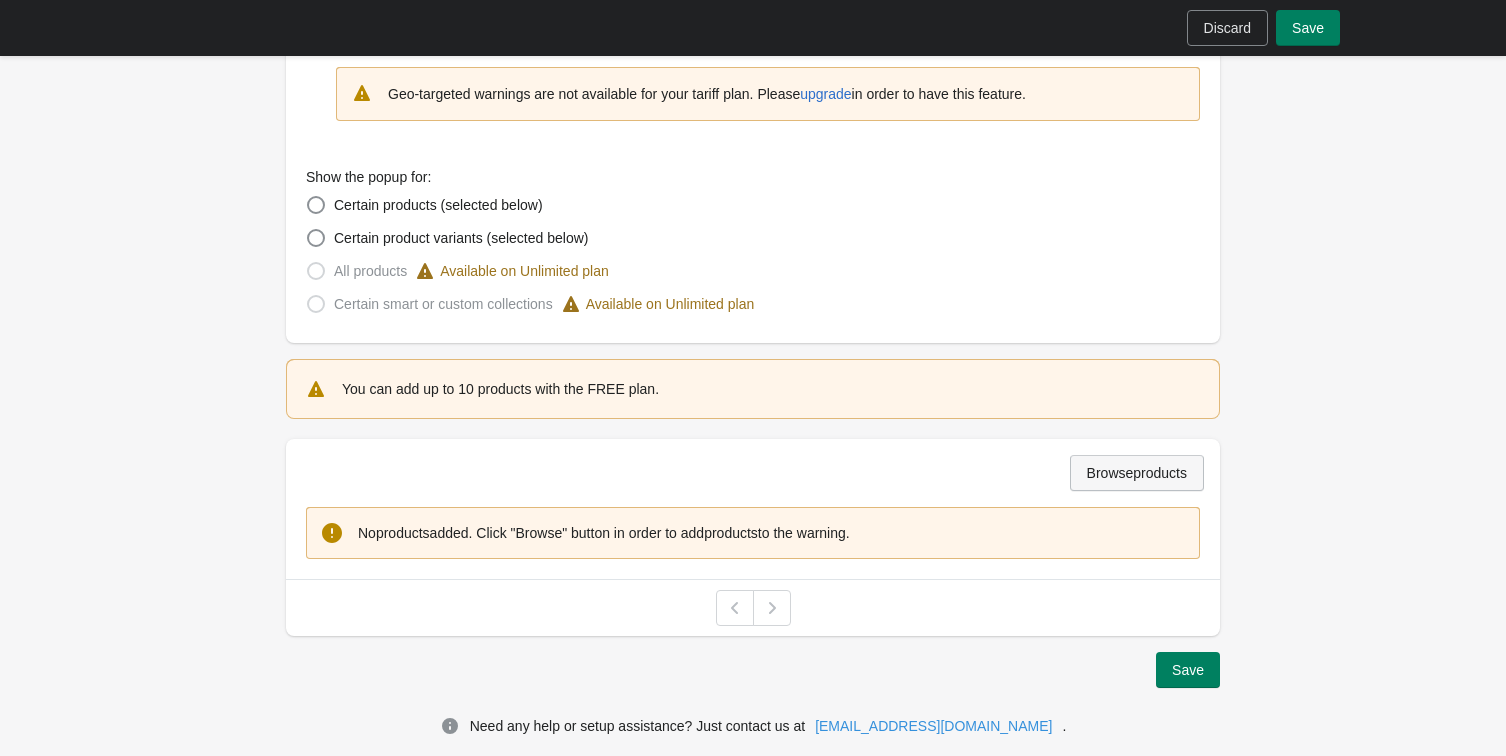 scroll, scrollTop: 0, scrollLeft: 0, axis: both 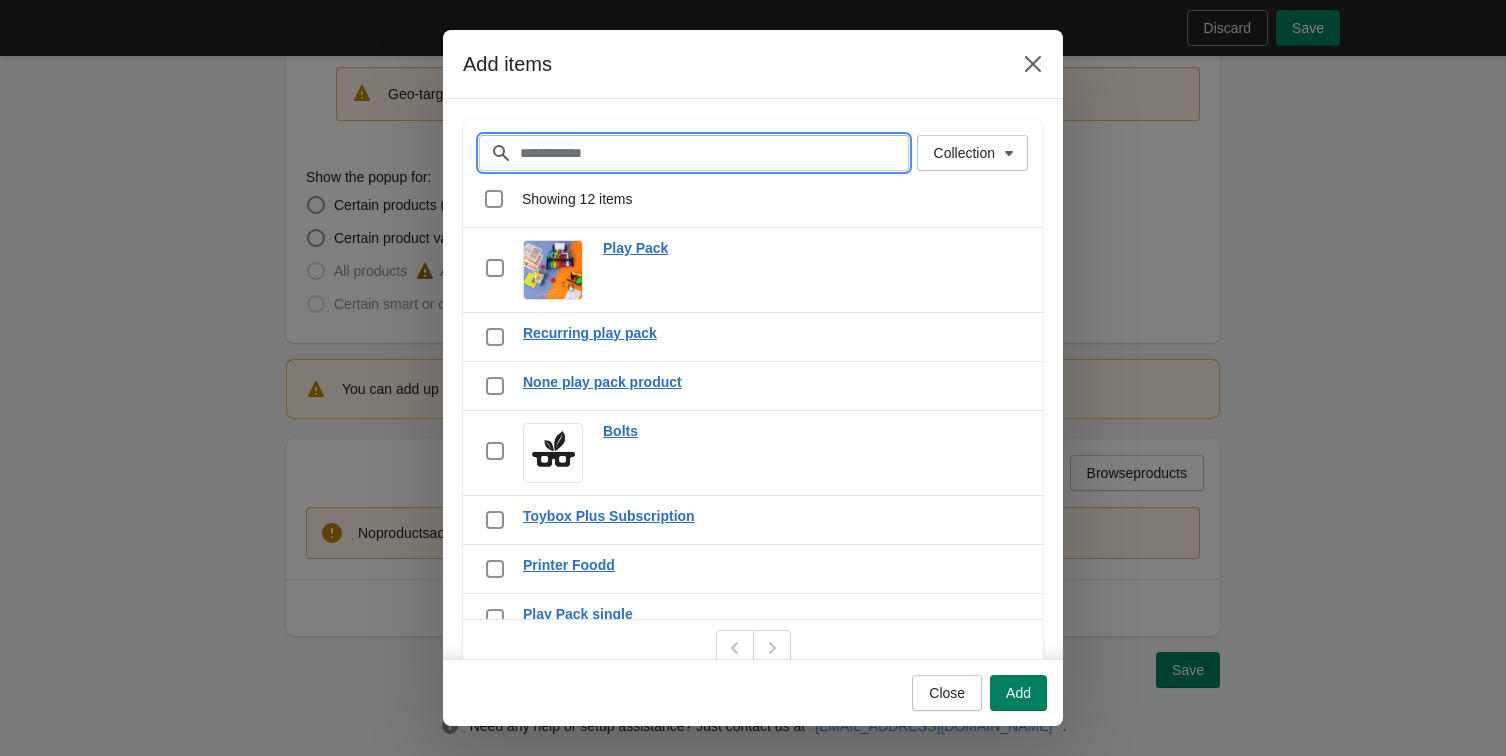 click on "Filter items" at bounding box center (714, 153) 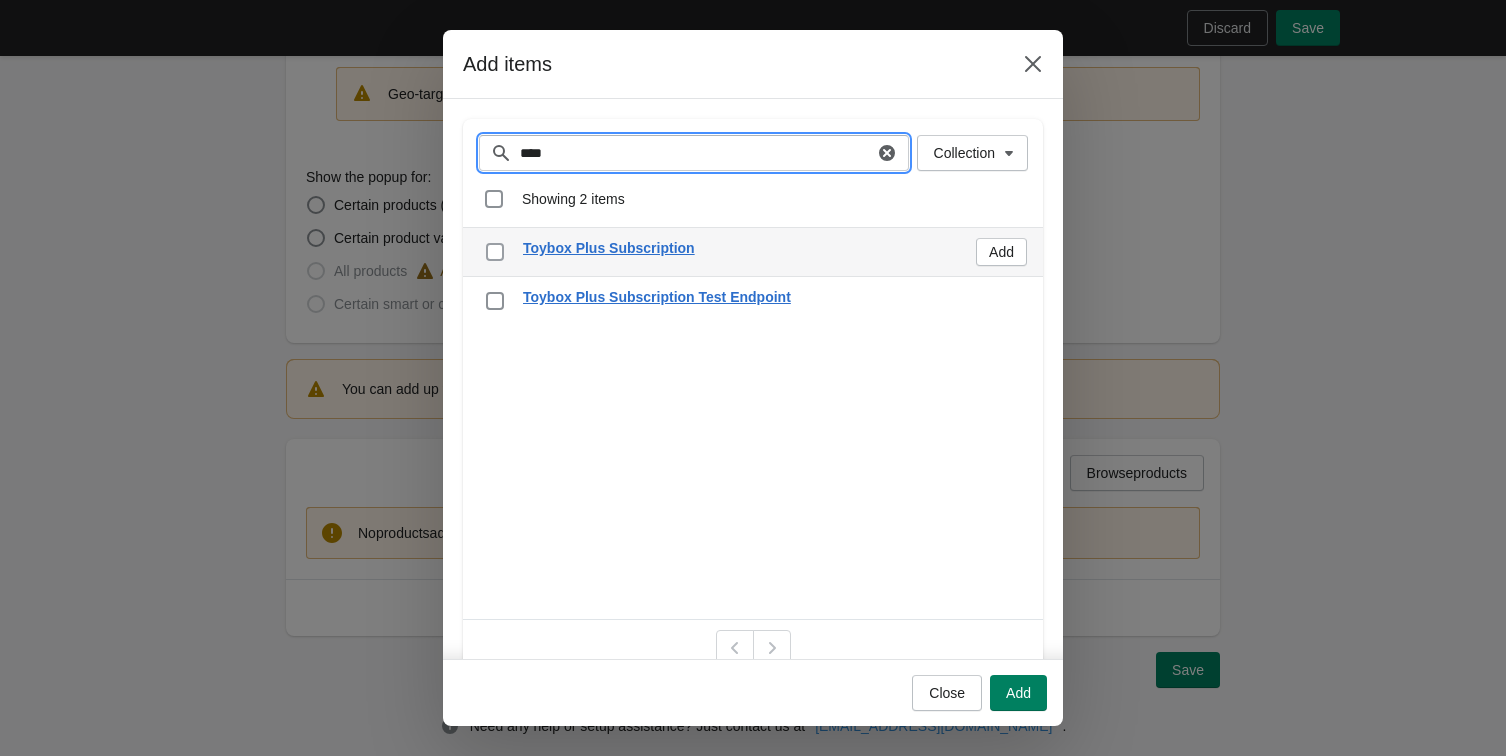 click at bounding box center (495, 252) 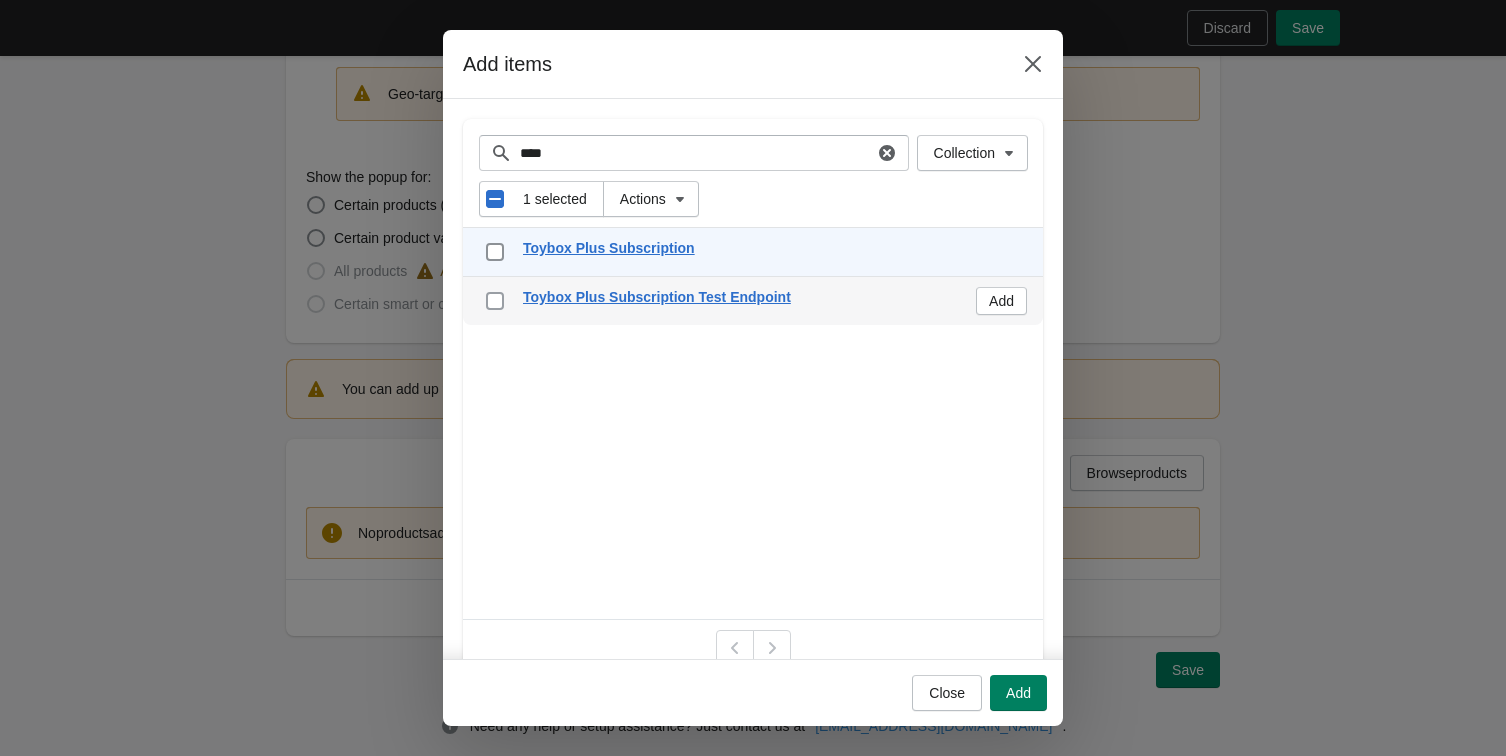 click at bounding box center [495, 301] 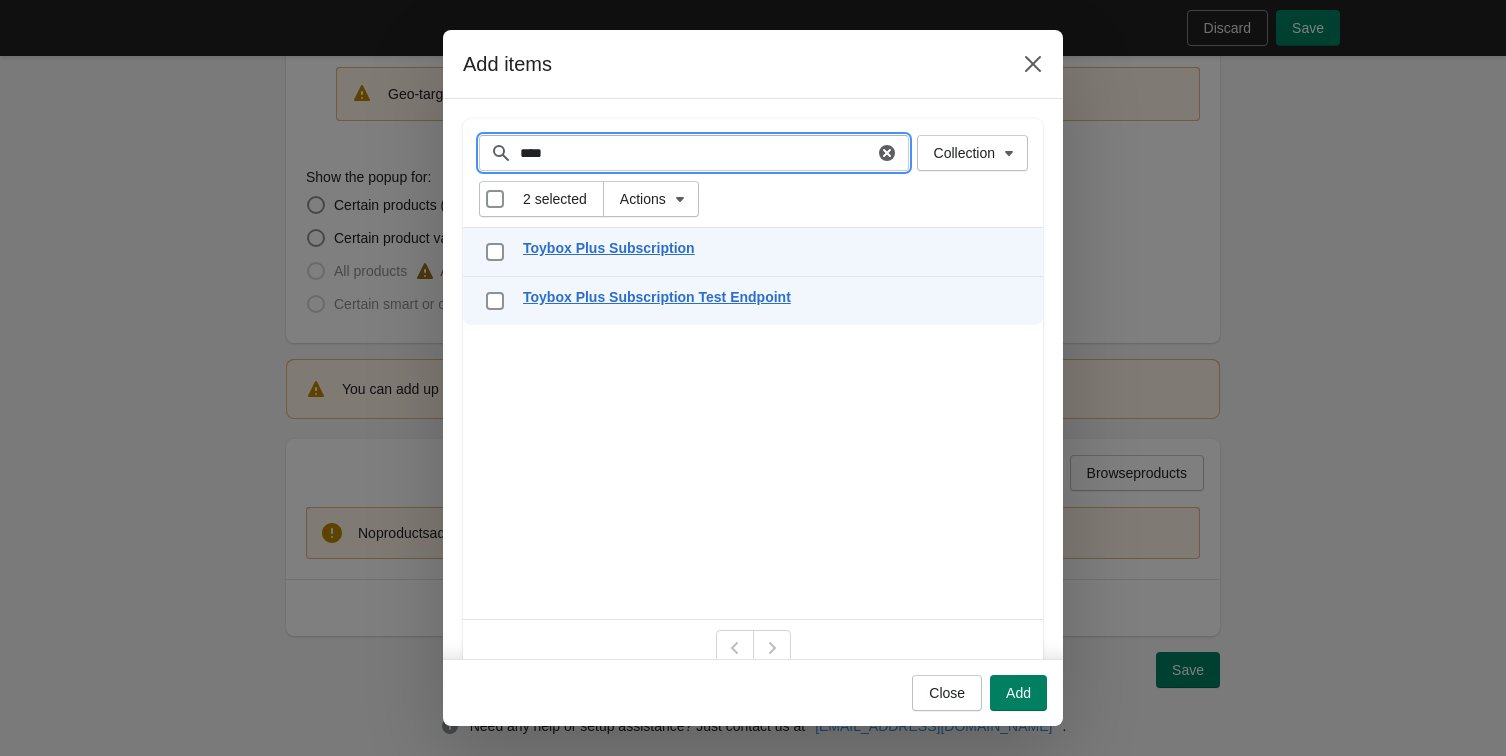 click on "****" at bounding box center [696, 153] 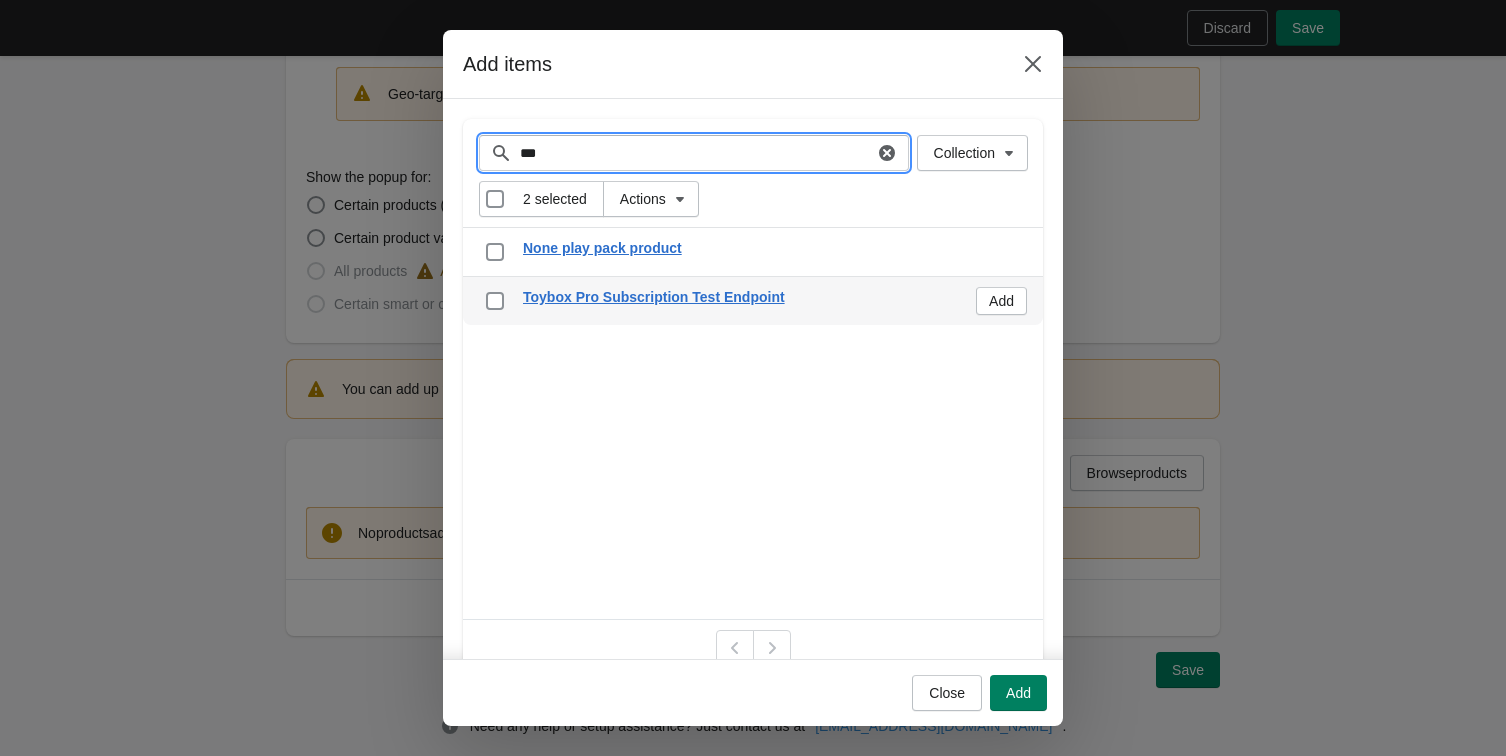 type on "***" 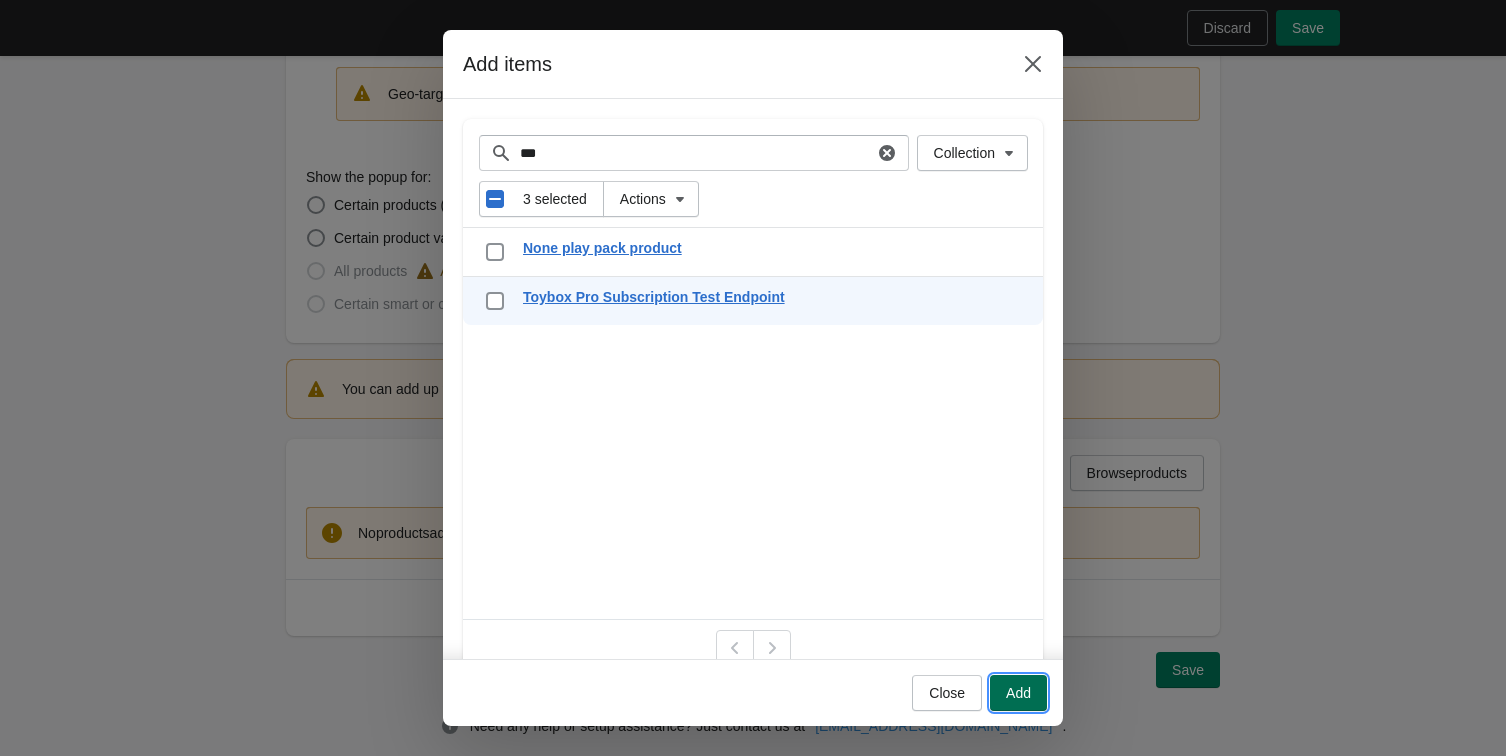 click on "Add" at bounding box center (1018, 693) 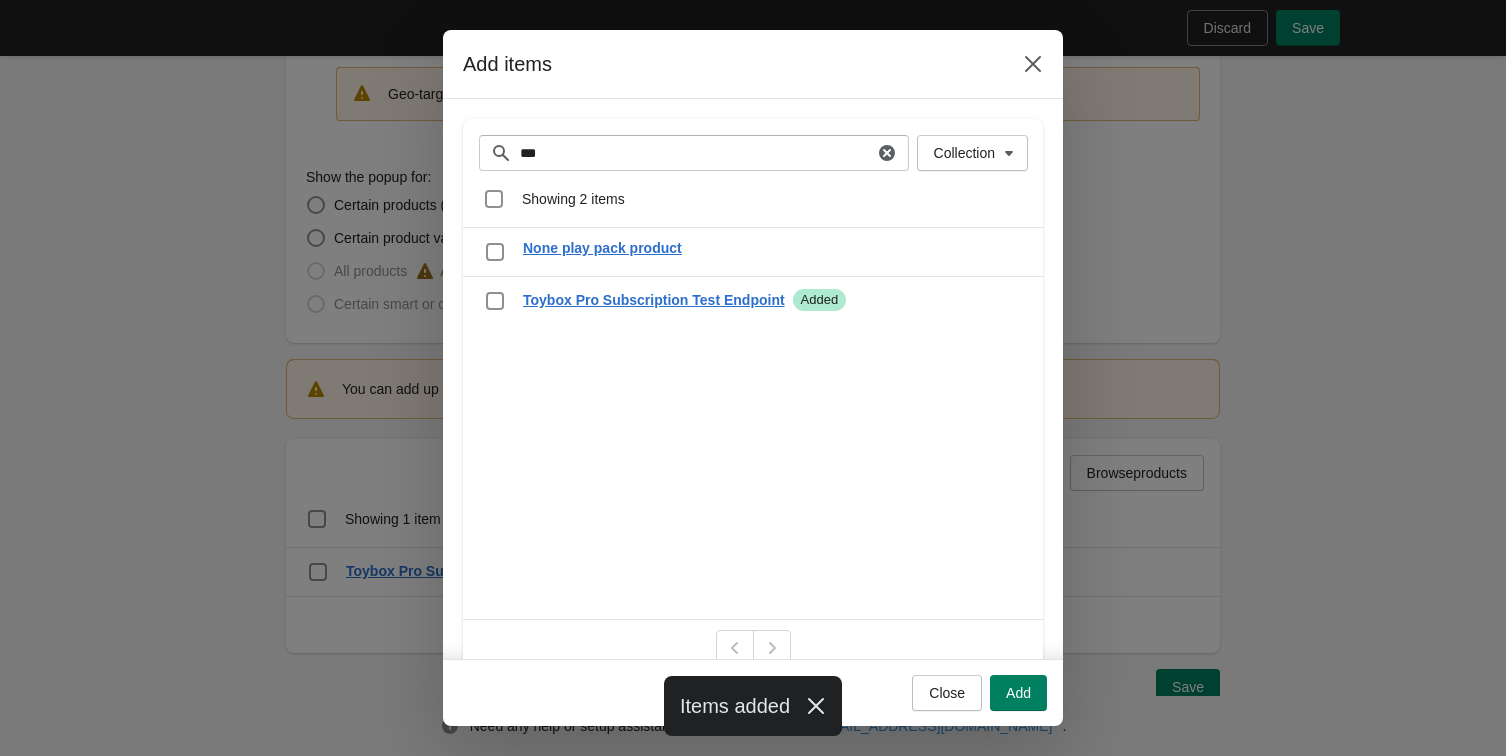 click on "Add items Collection Filter items *** Clear Collection Showing 2 items Select all 2 items Showing 2 items Select Select all 2 items 0 selected Actions checkbox None play pack product Add checkbox Toybox Pro Subscription Test Endpoint Success  Added Remove Close Add" at bounding box center (753, 378) 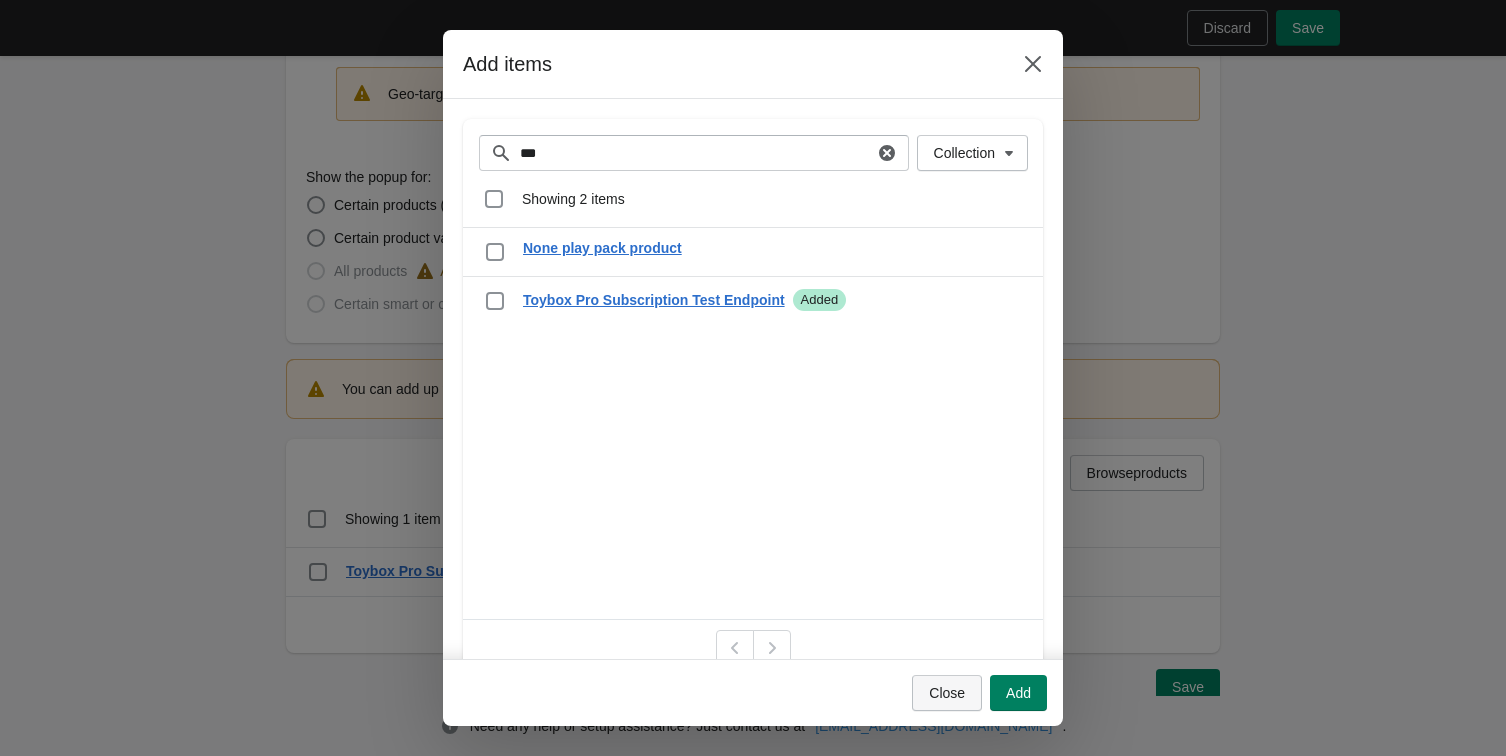 click on "Close" at bounding box center (947, 693) 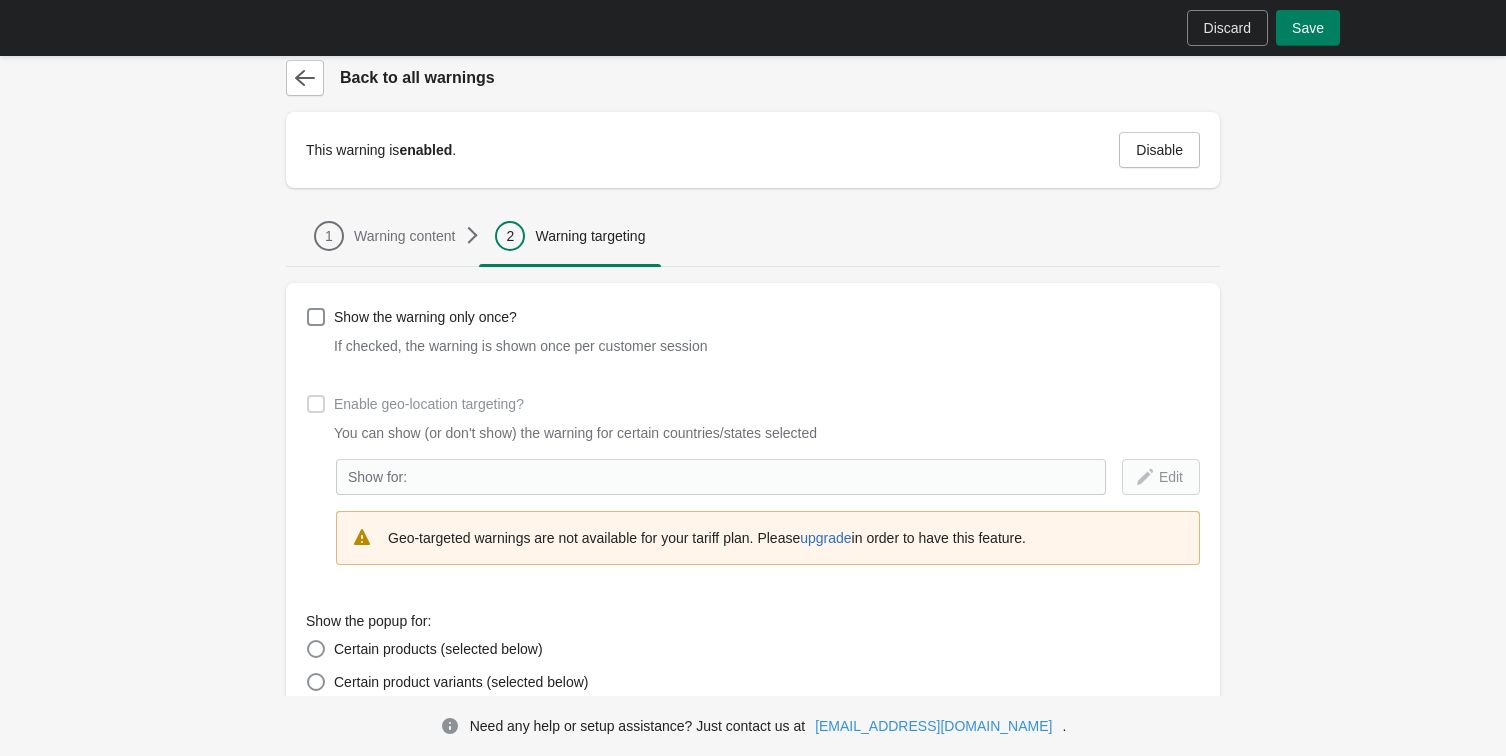 scroll, scrollTop: 444, scrollLeft: 0, axis: vertical 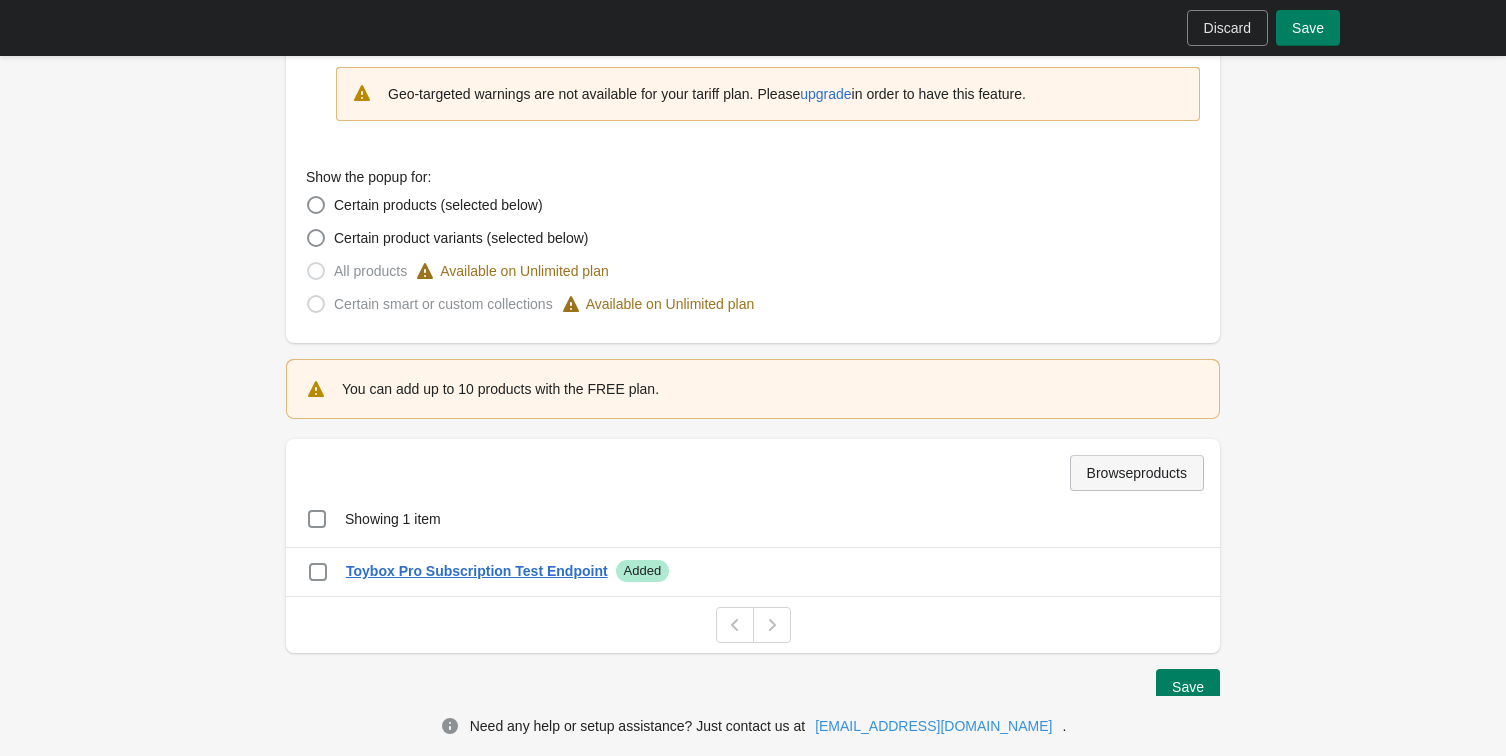 click on "Browse  products" at bounding box center (1137, 473) 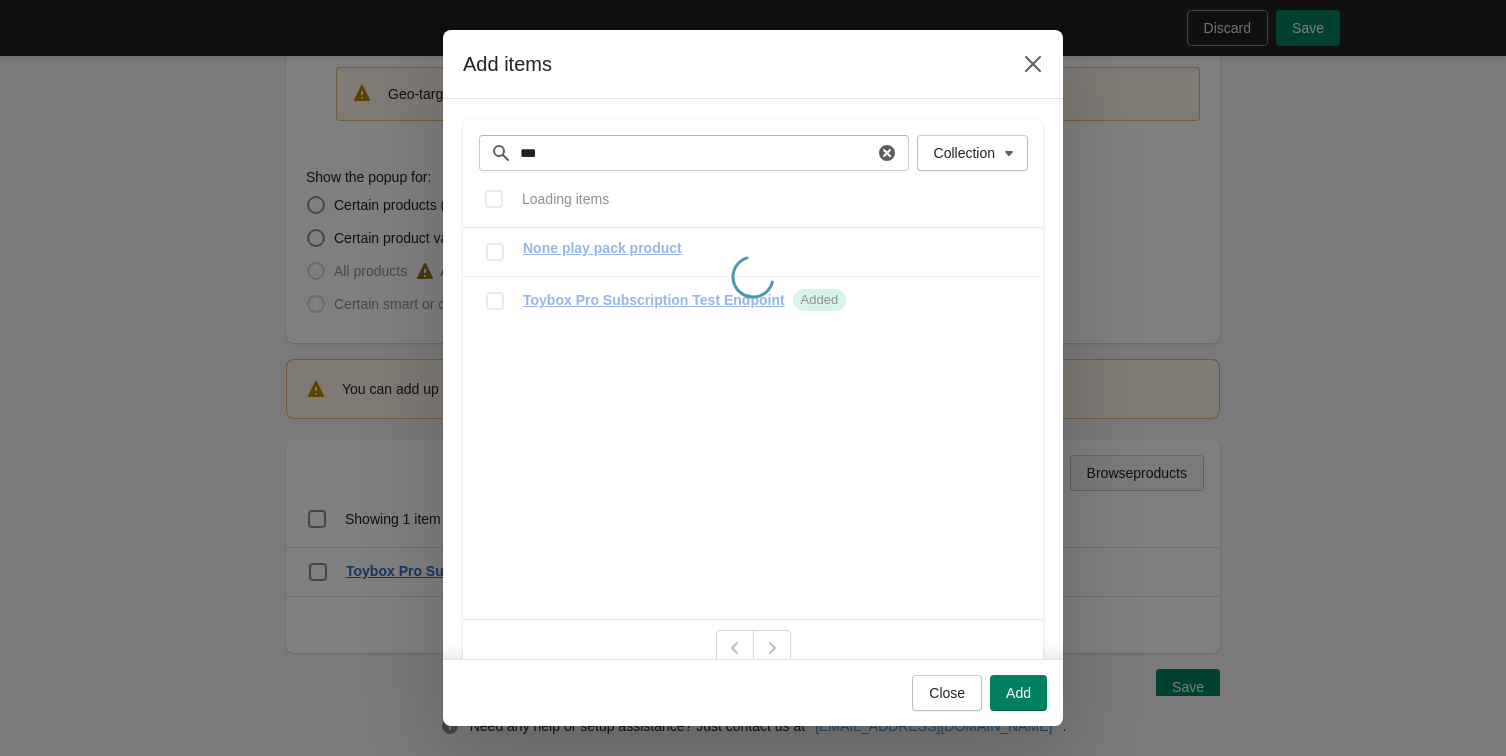 scroll, scrollTop: 0, scrollLeft: 0, axis: both 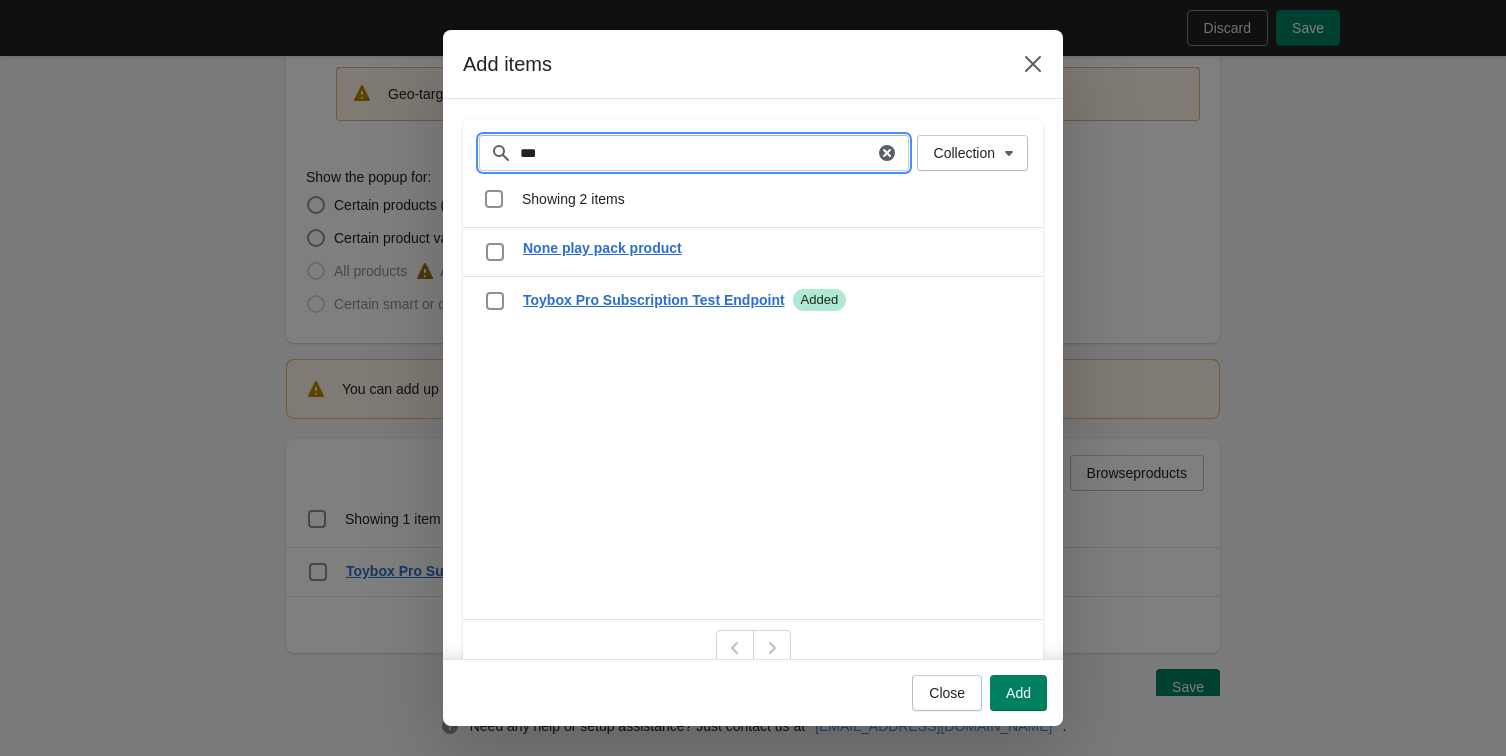 click on "***" at bounding box center (696, 153) 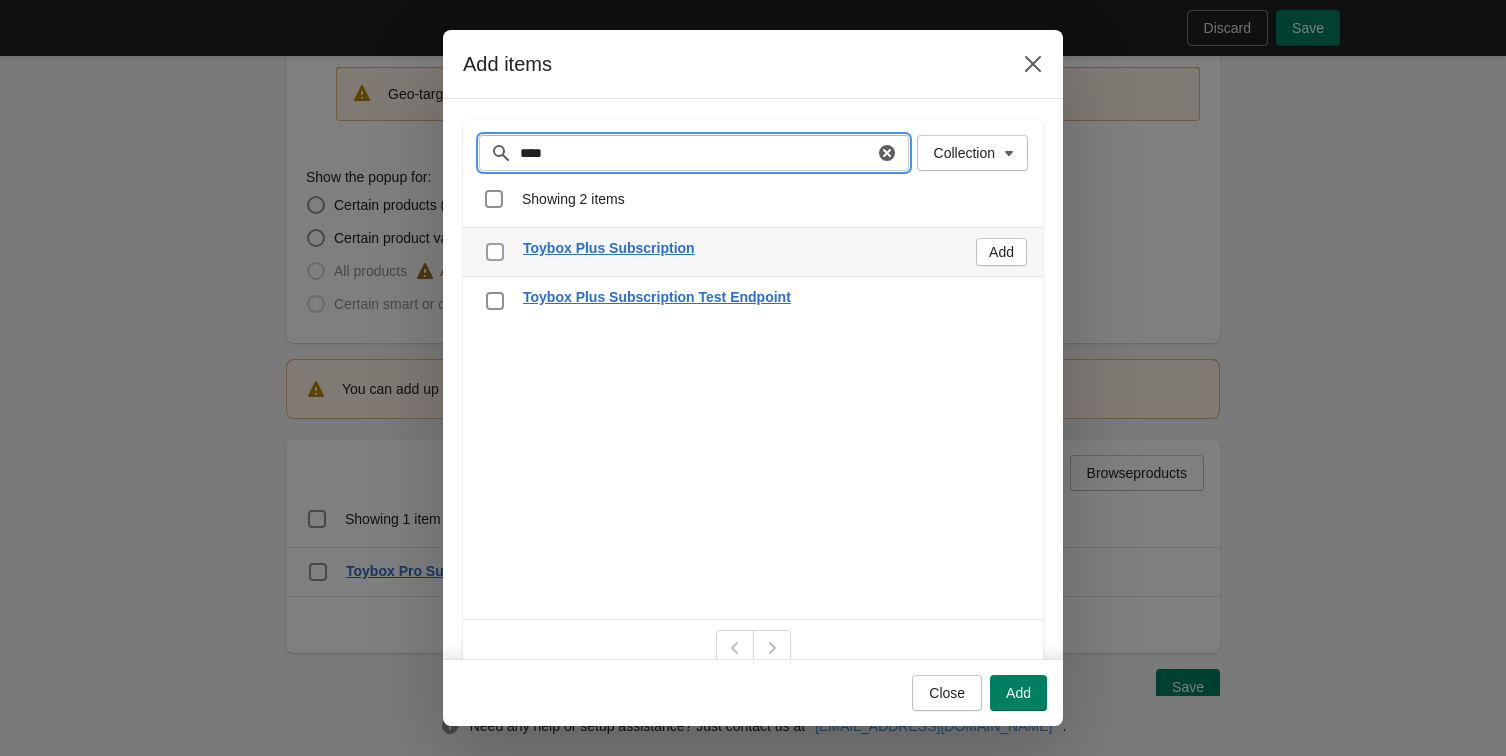 type on "****" 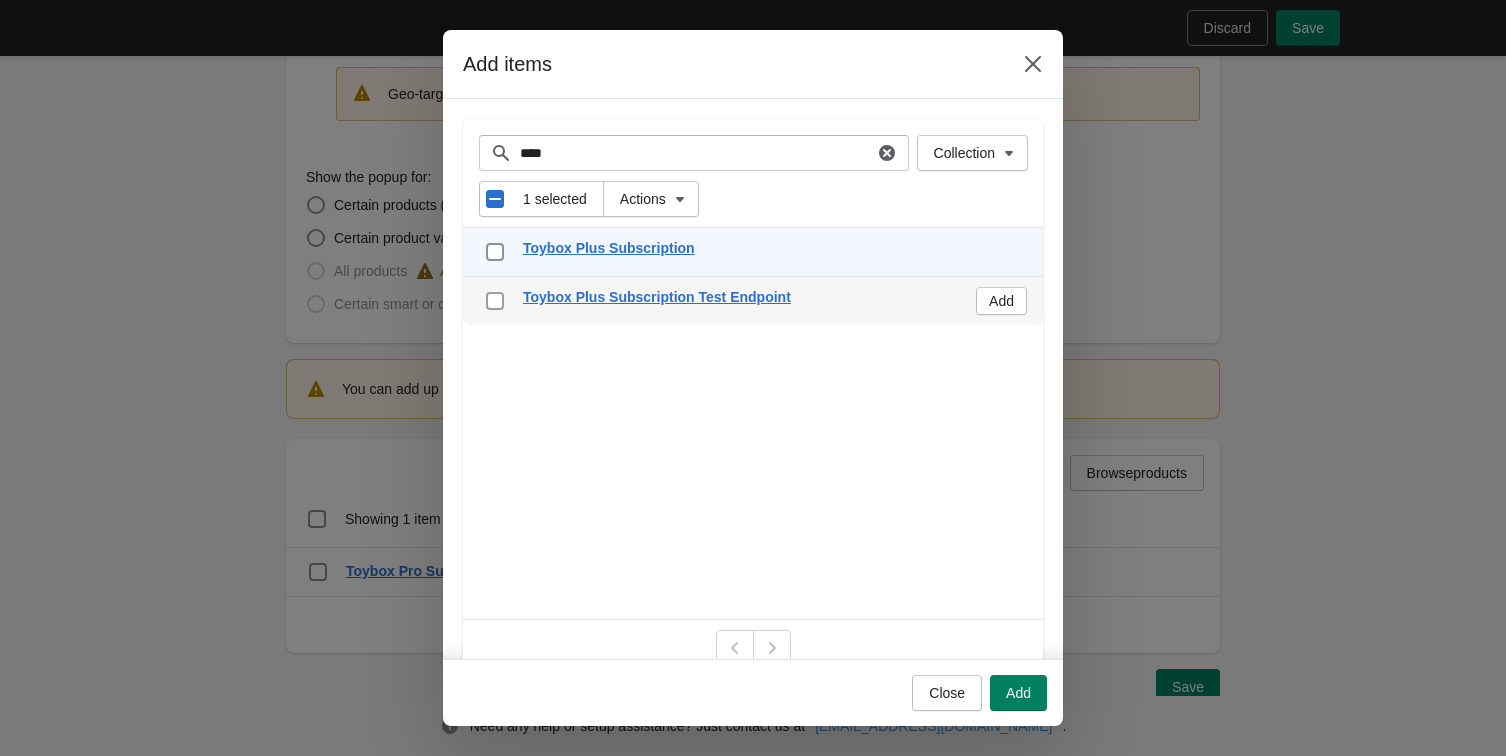 click at bounding box center [495, 301] 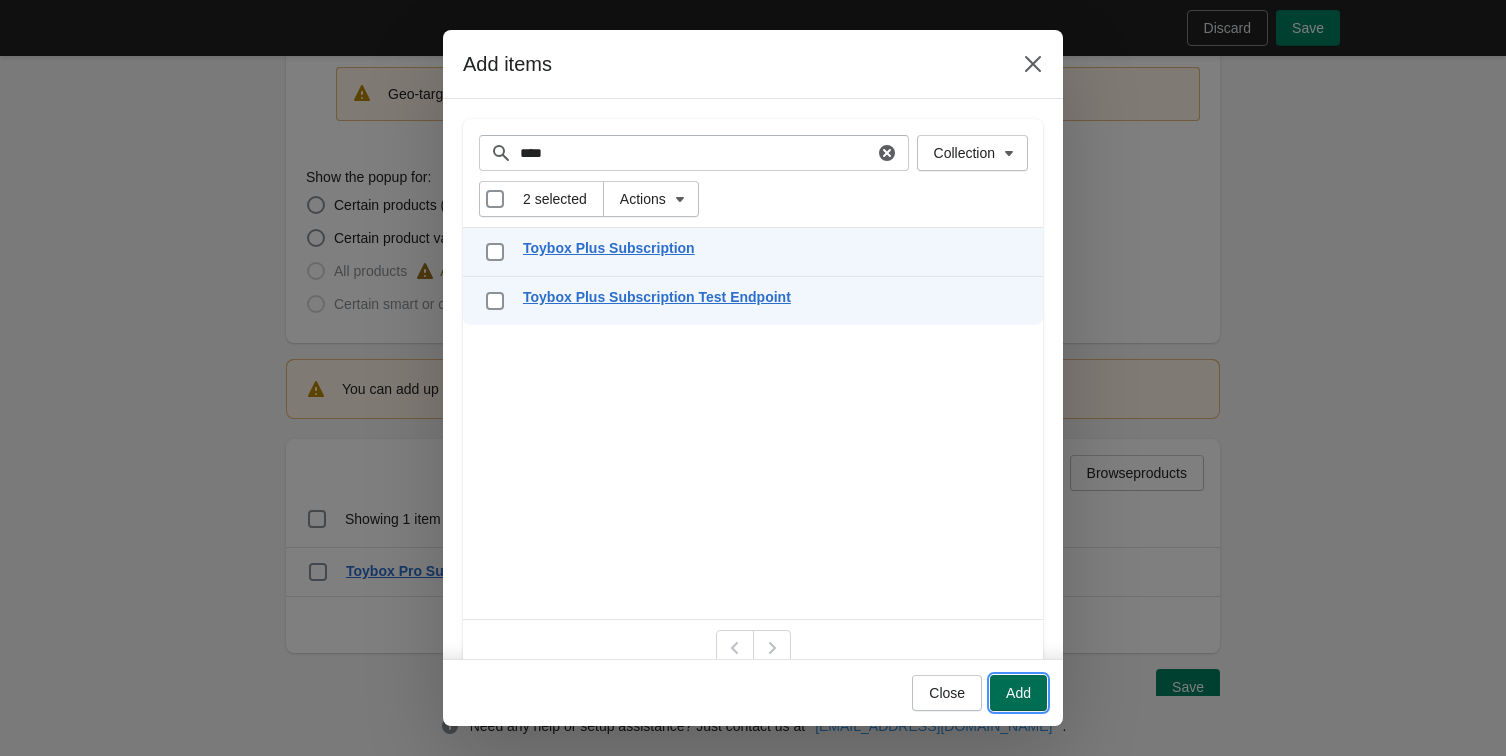 click on "Add" at bounding box center [1018, 693] 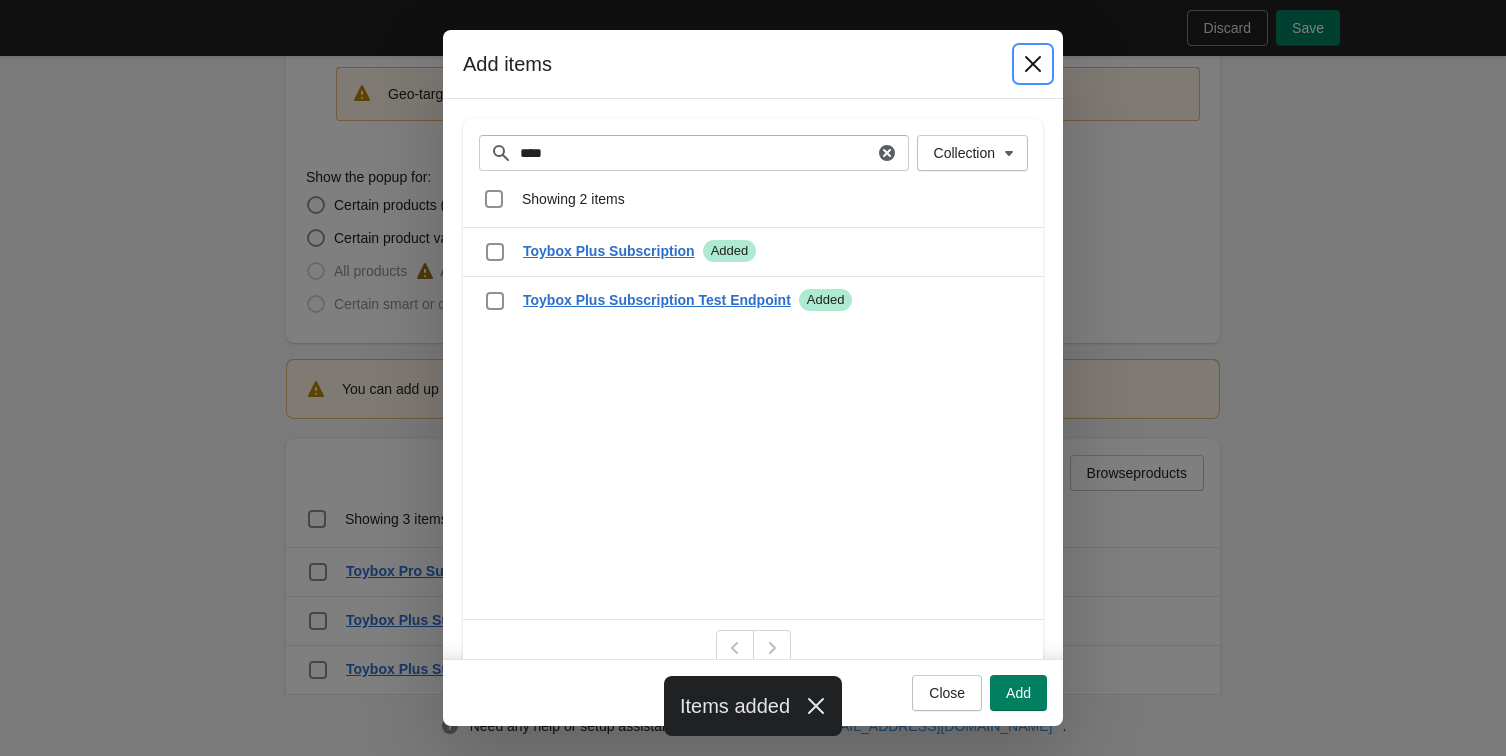 click 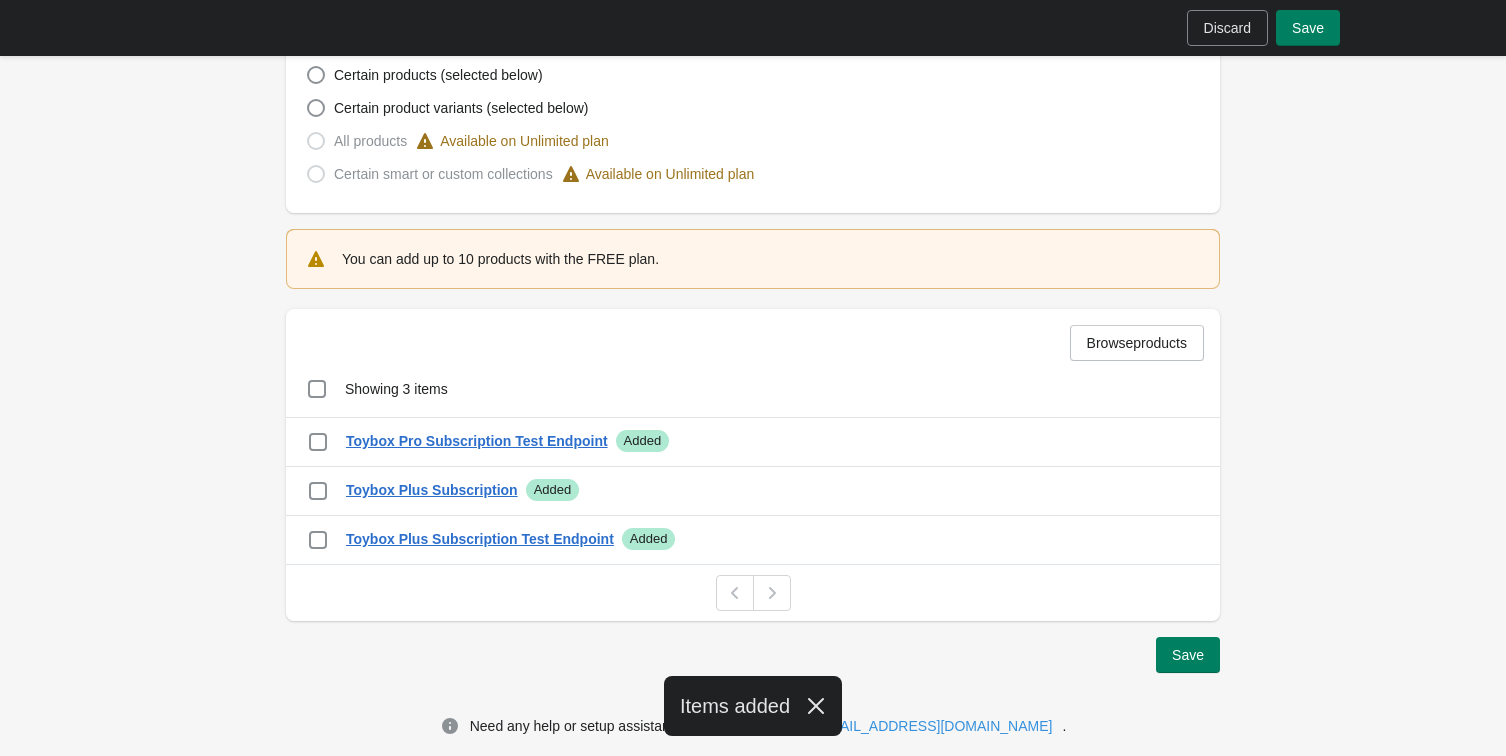 scroll, scrollTop: 577, scrollLeft: 0, axis: vertical 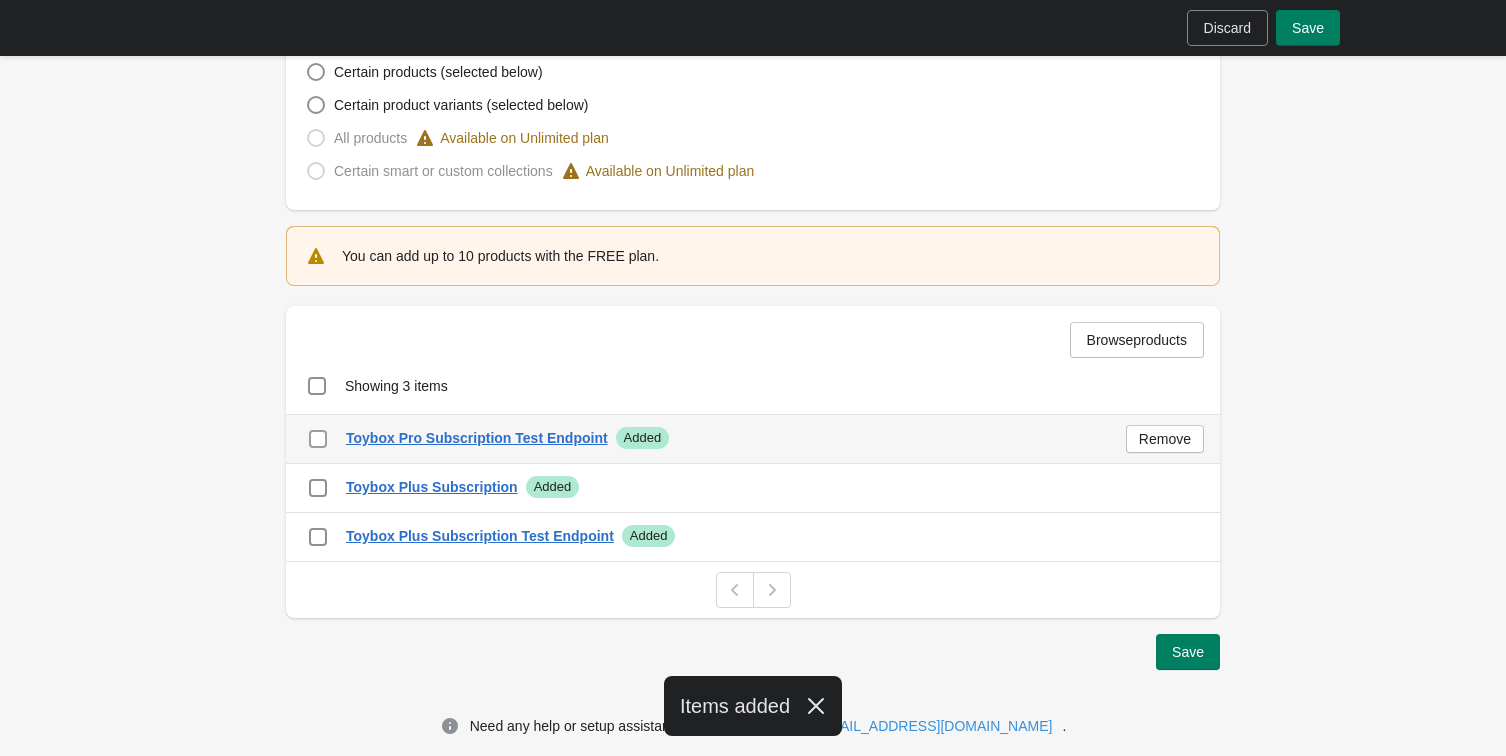 click at bounding box center [318, 439] 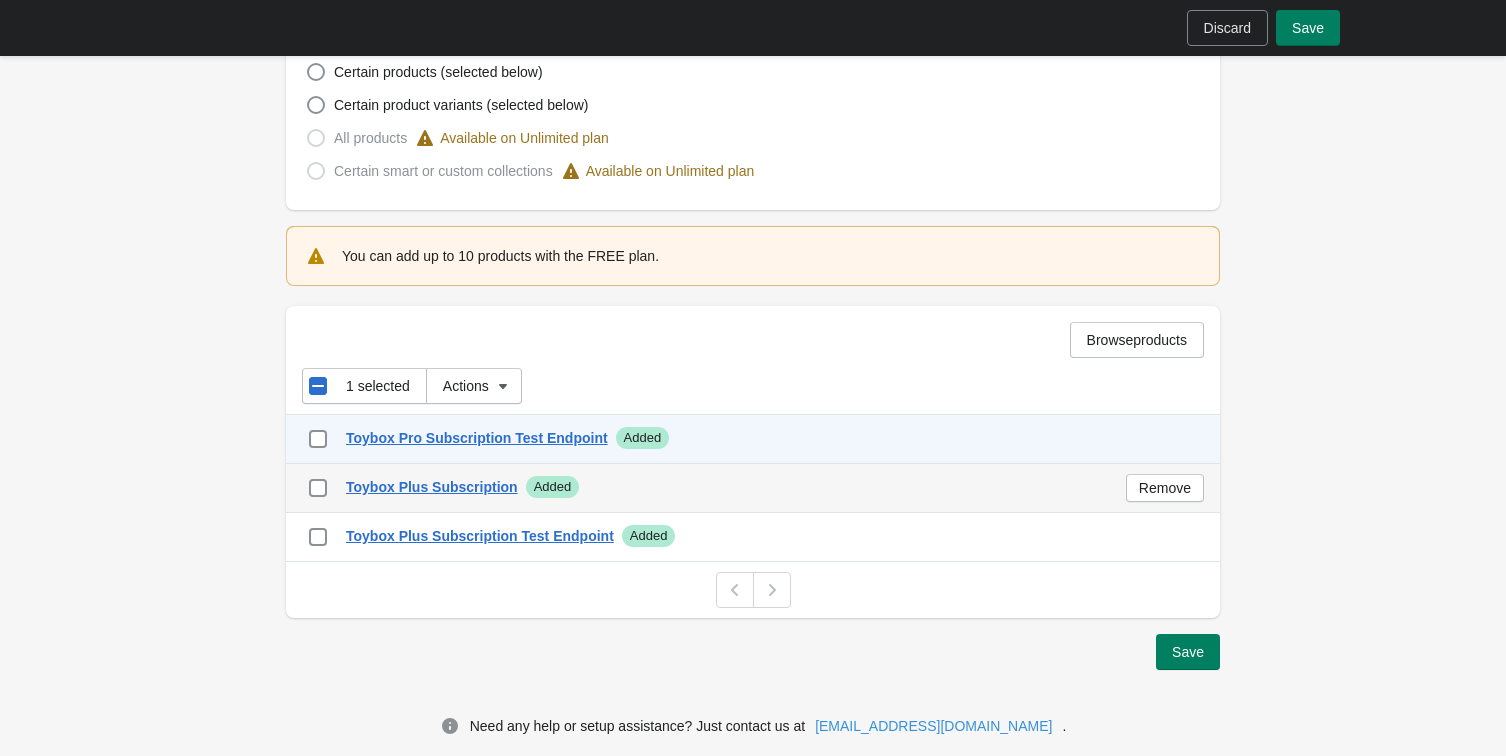 click on "checkbox Toybox Plus Subscription Success  Added Remove" at bounding box center [753, 488] 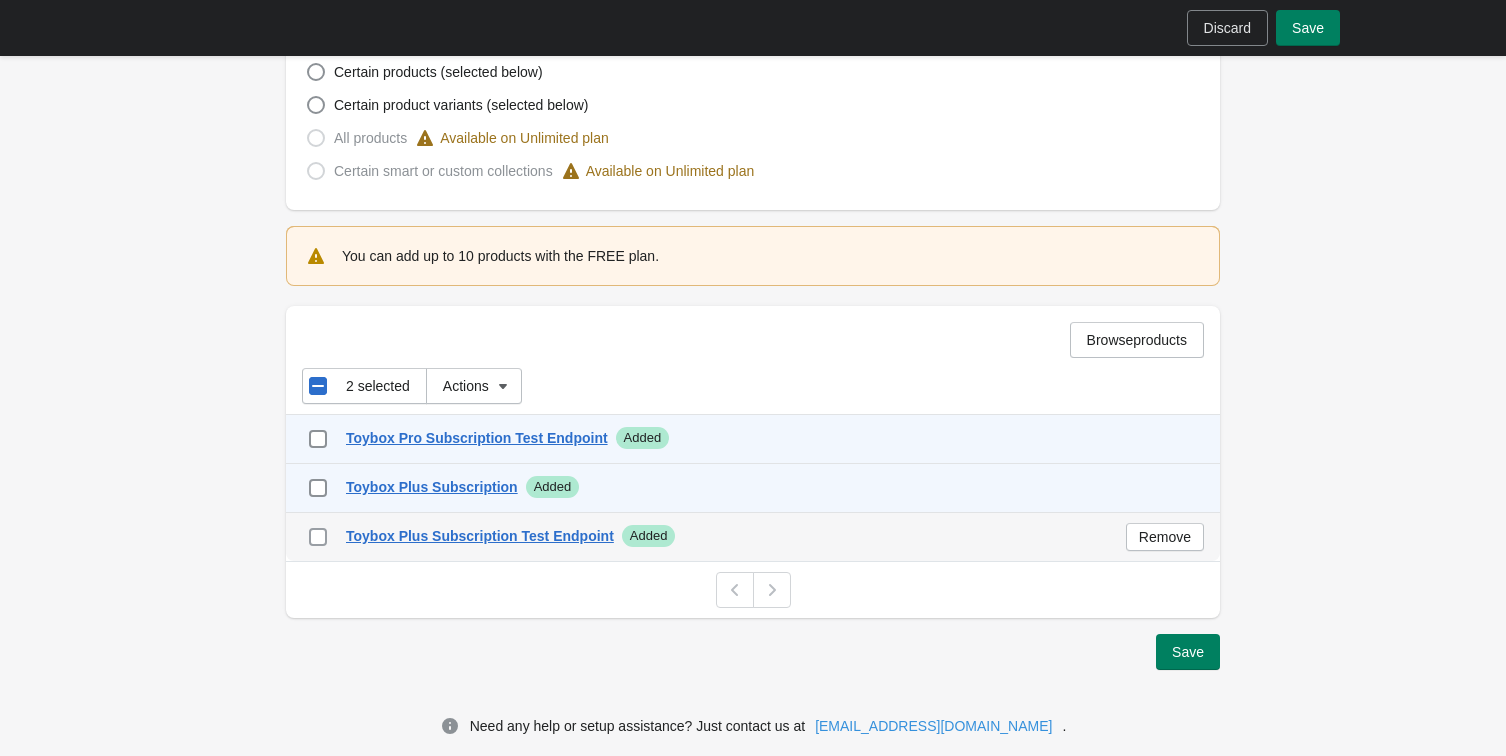 click at bounding box center [318, 537] 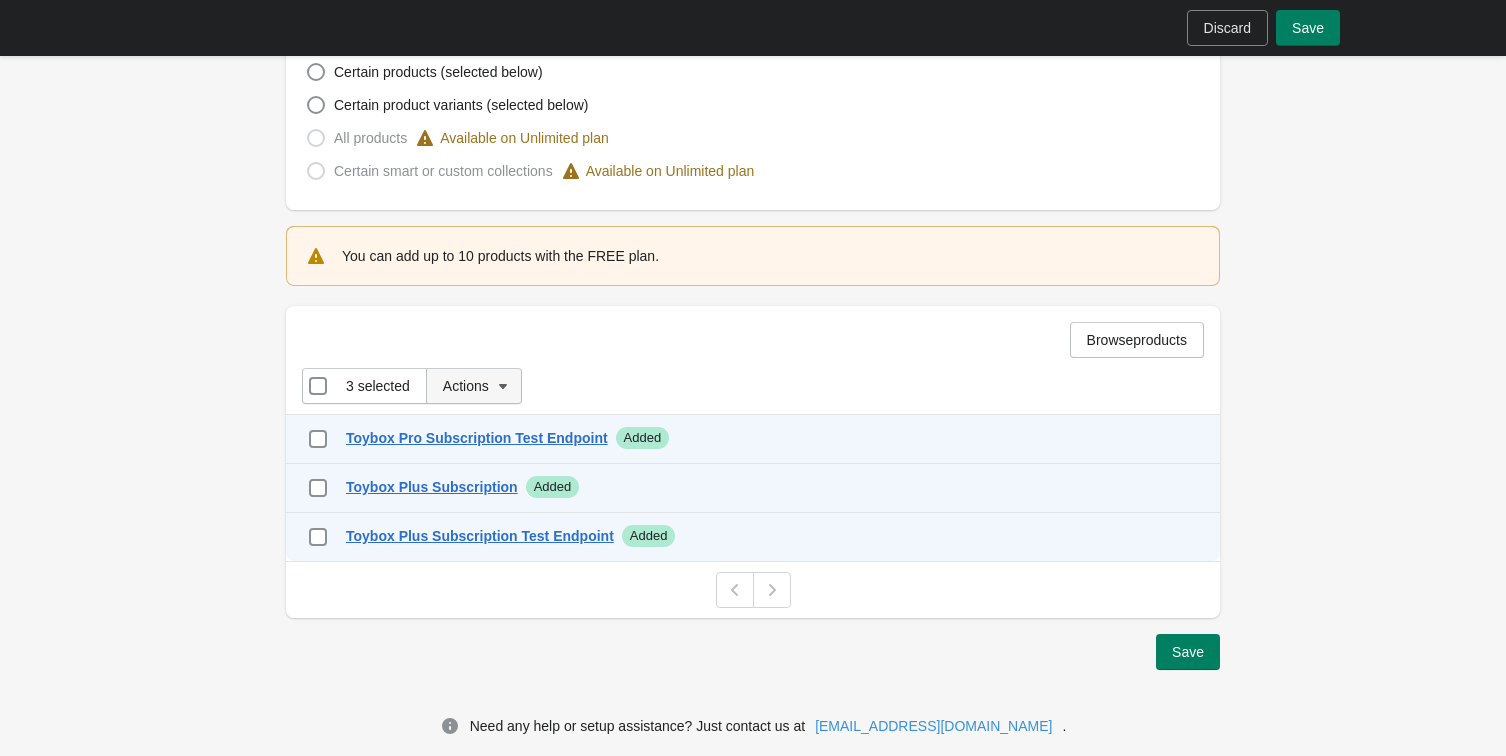 click on "Actions" at bounding box center (474, 386) 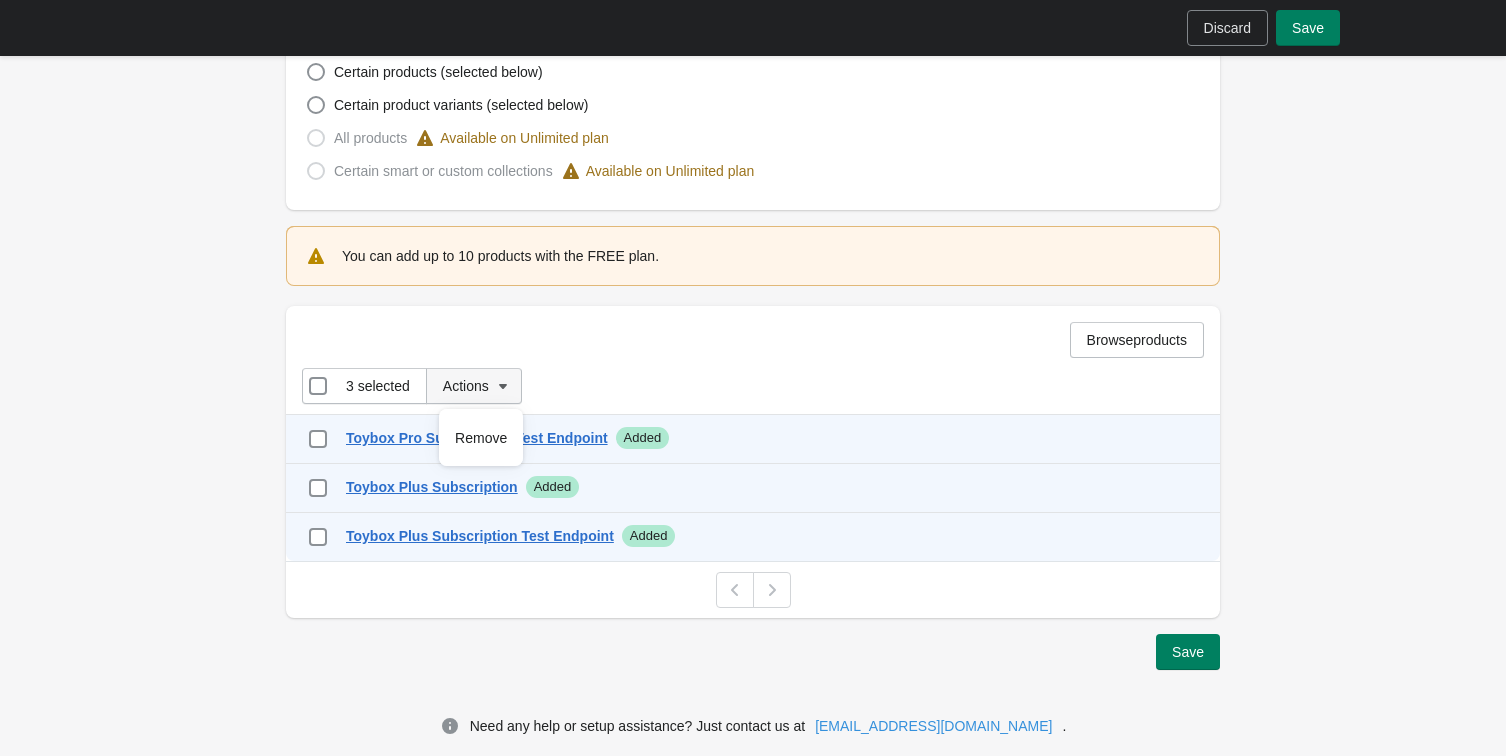 click on "Actions" at bounding box center (466, 386) 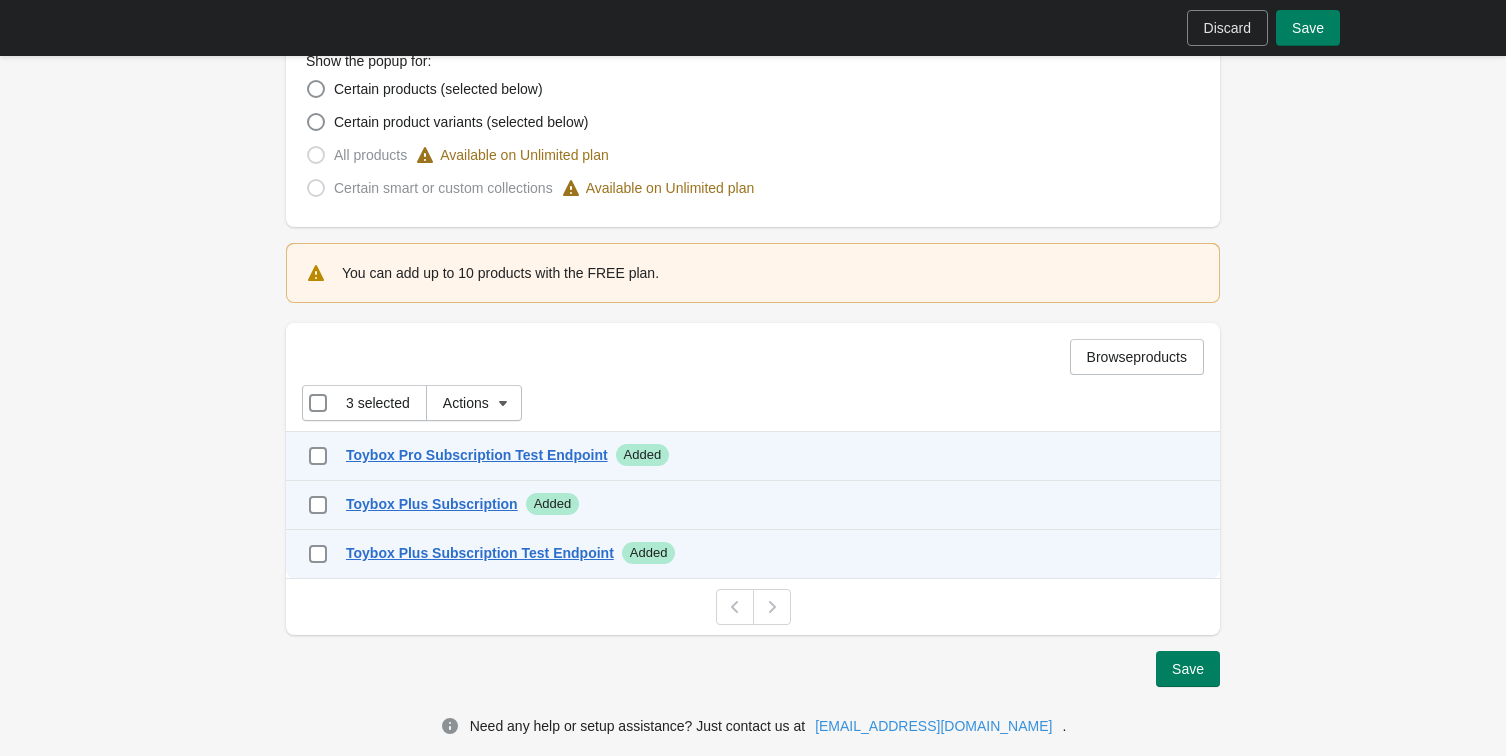 scroll, scrollTop: 577, scrollLeft: 0, axis: vertical 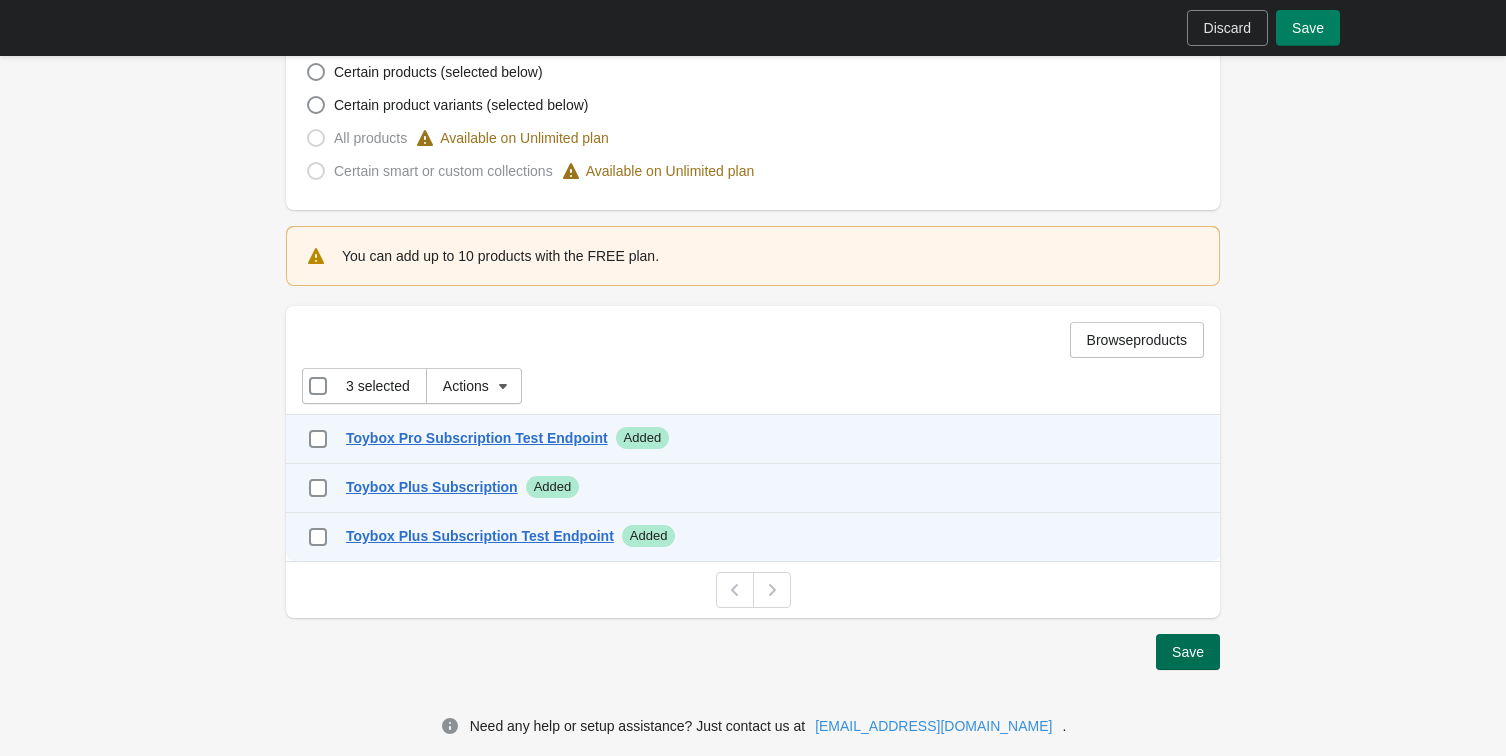 click on "Save" at bounding box center [1188, 652] 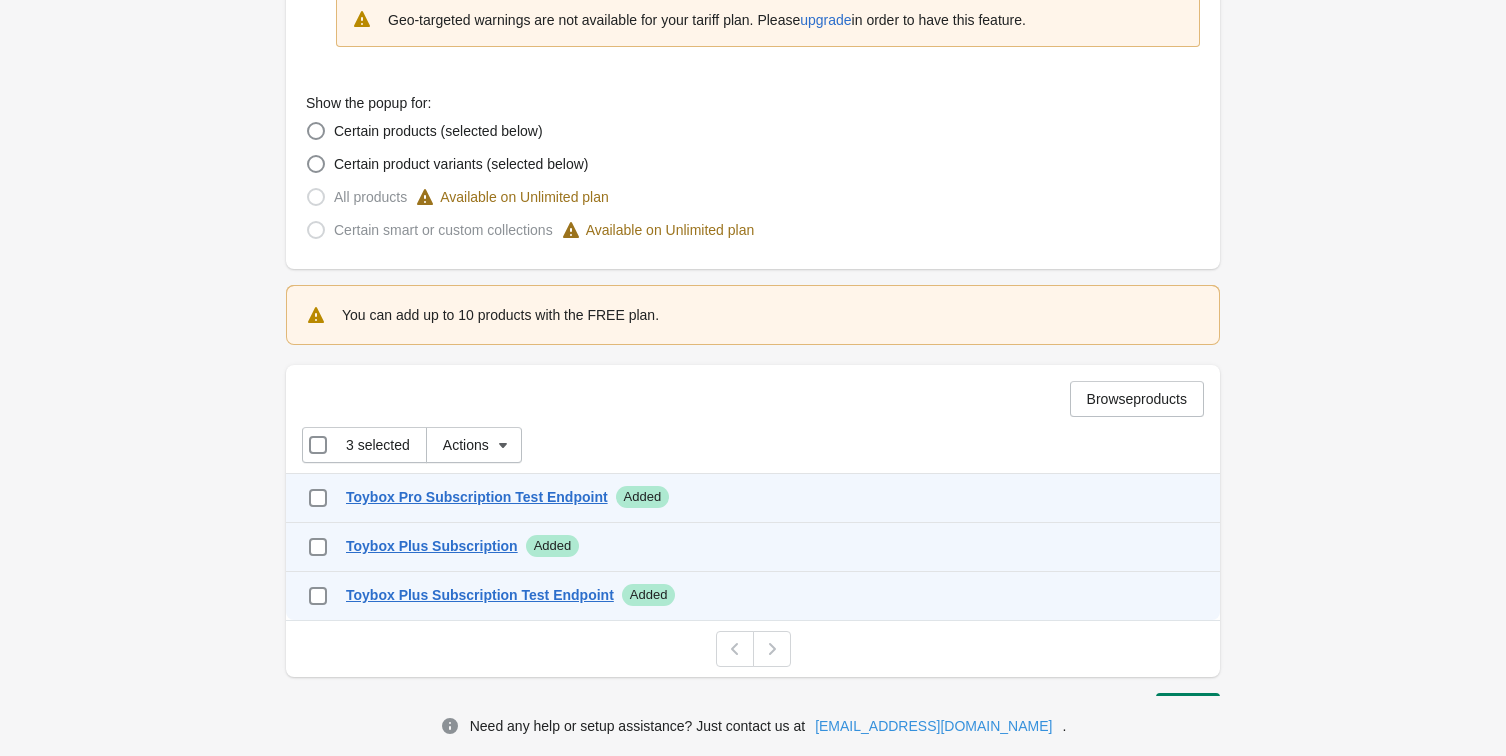 scroll, scrollTop: 543, scrollLeft: 0, axis: vertical 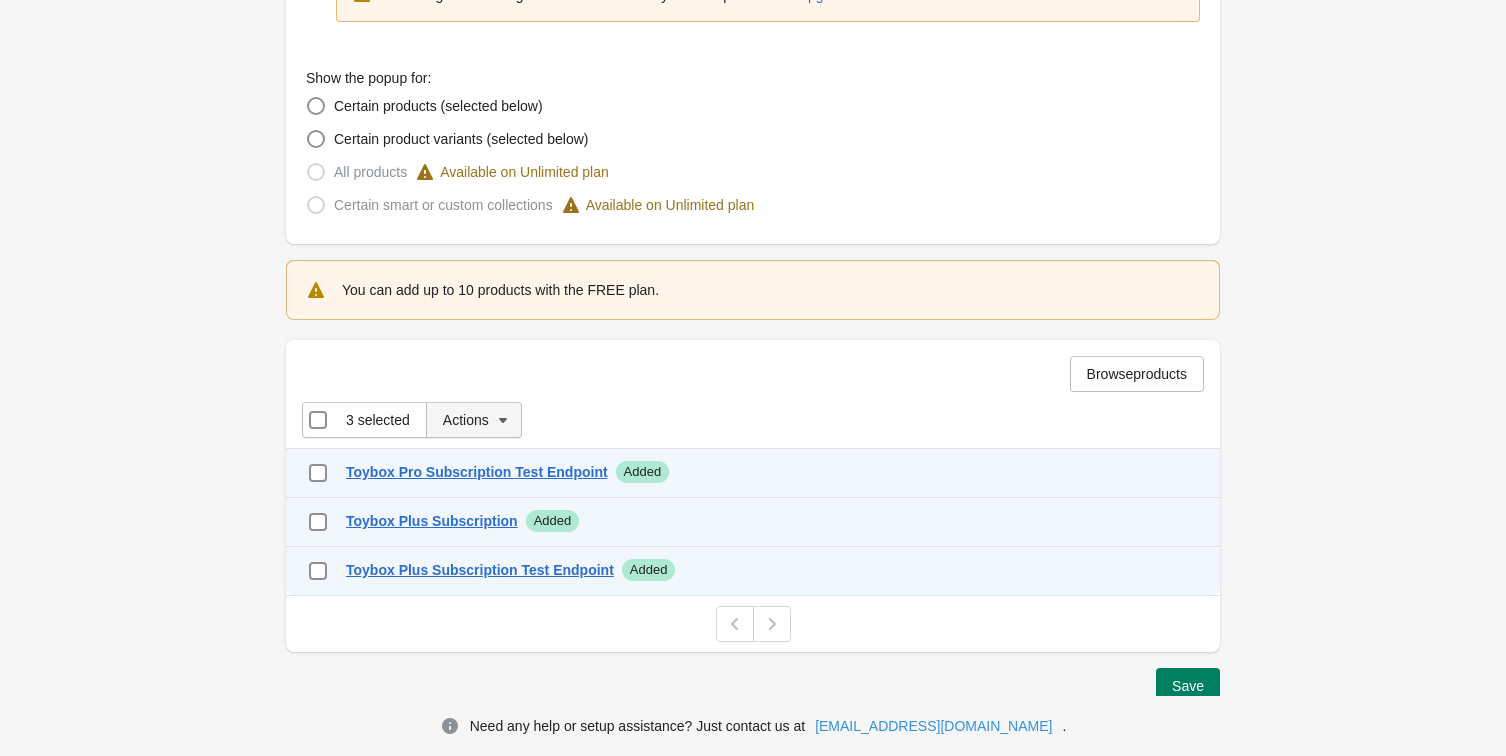 click on "Actions" at bounding box center [466, 420] 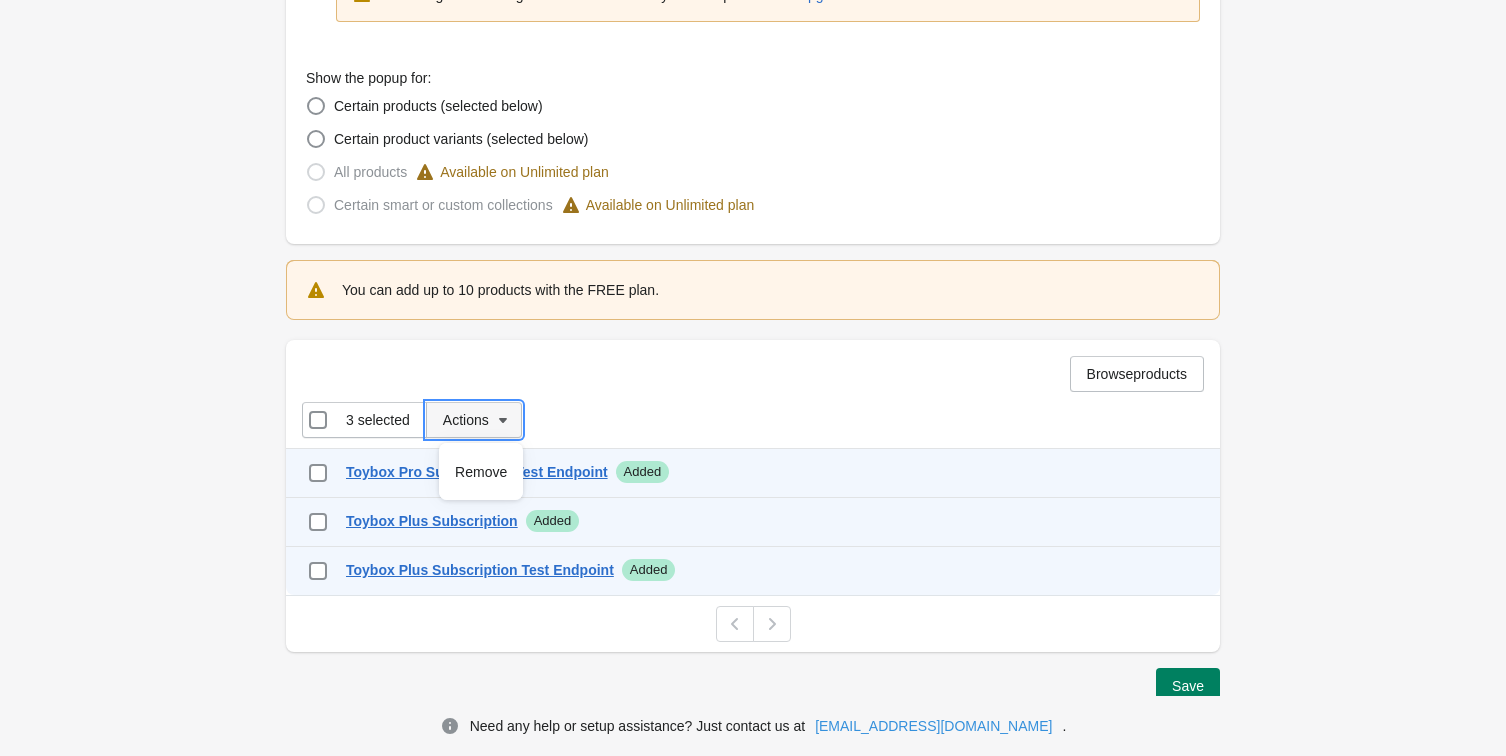 click on "Actions" at bounding box center [466, 420] 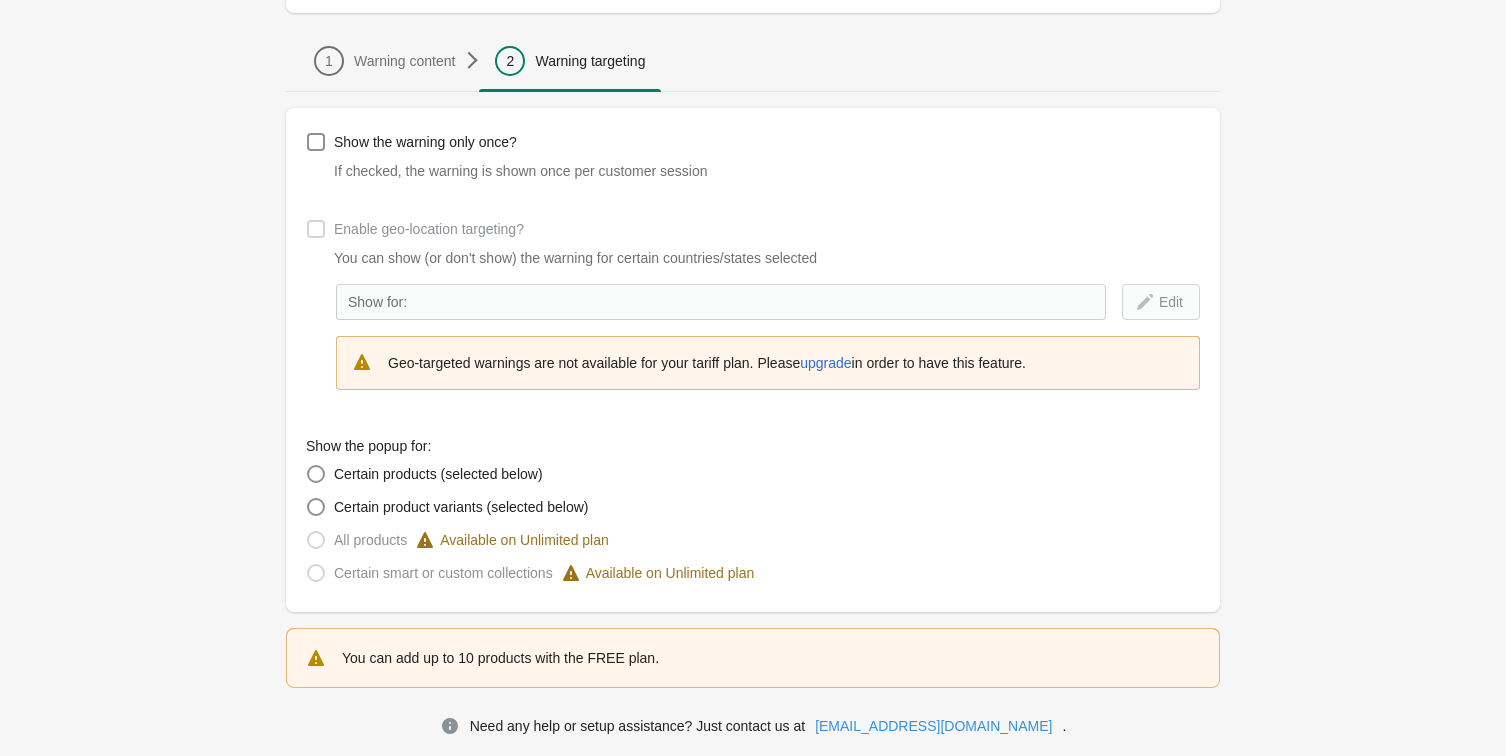 scroll, scrollTop: 0, scrollLeft: 0, axis: both 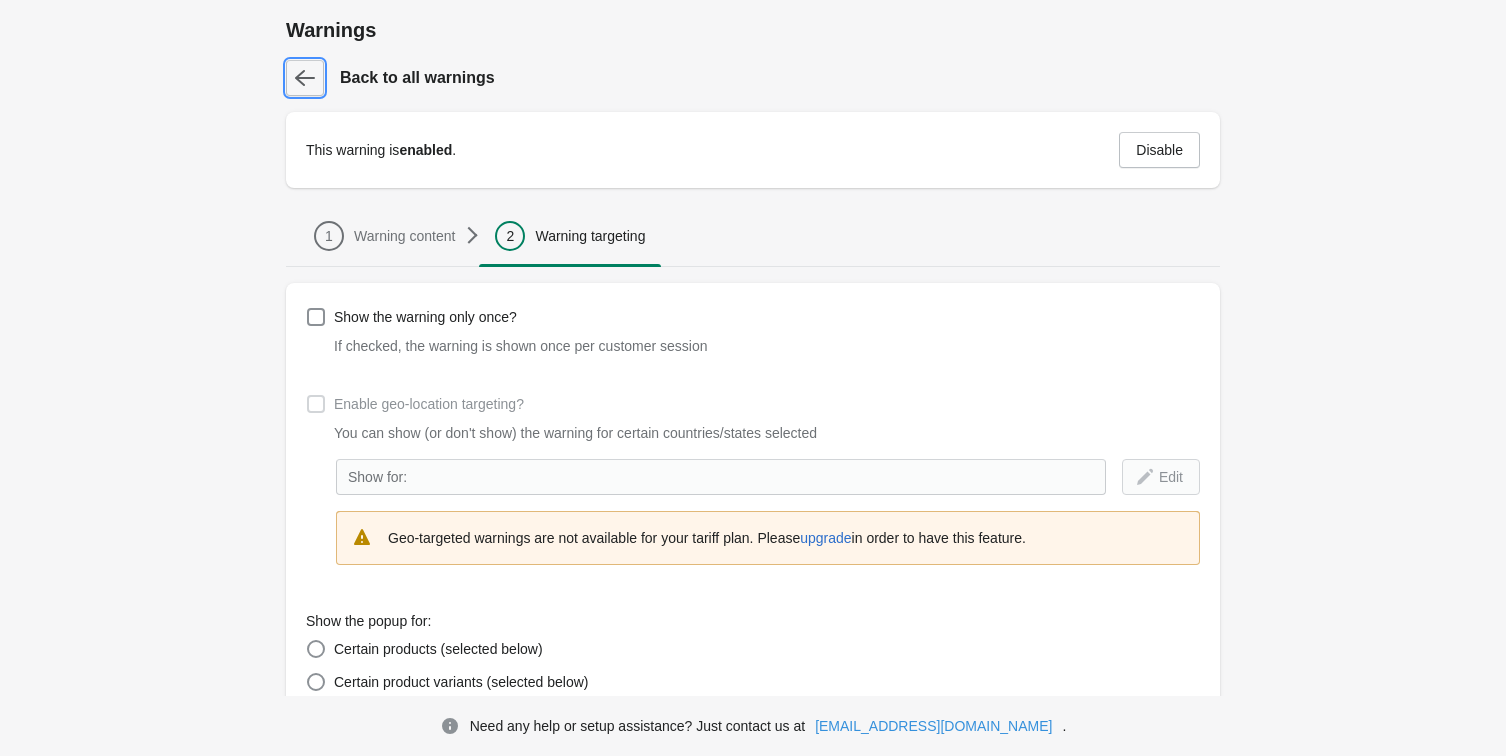 click at bounding box center (305, 78) 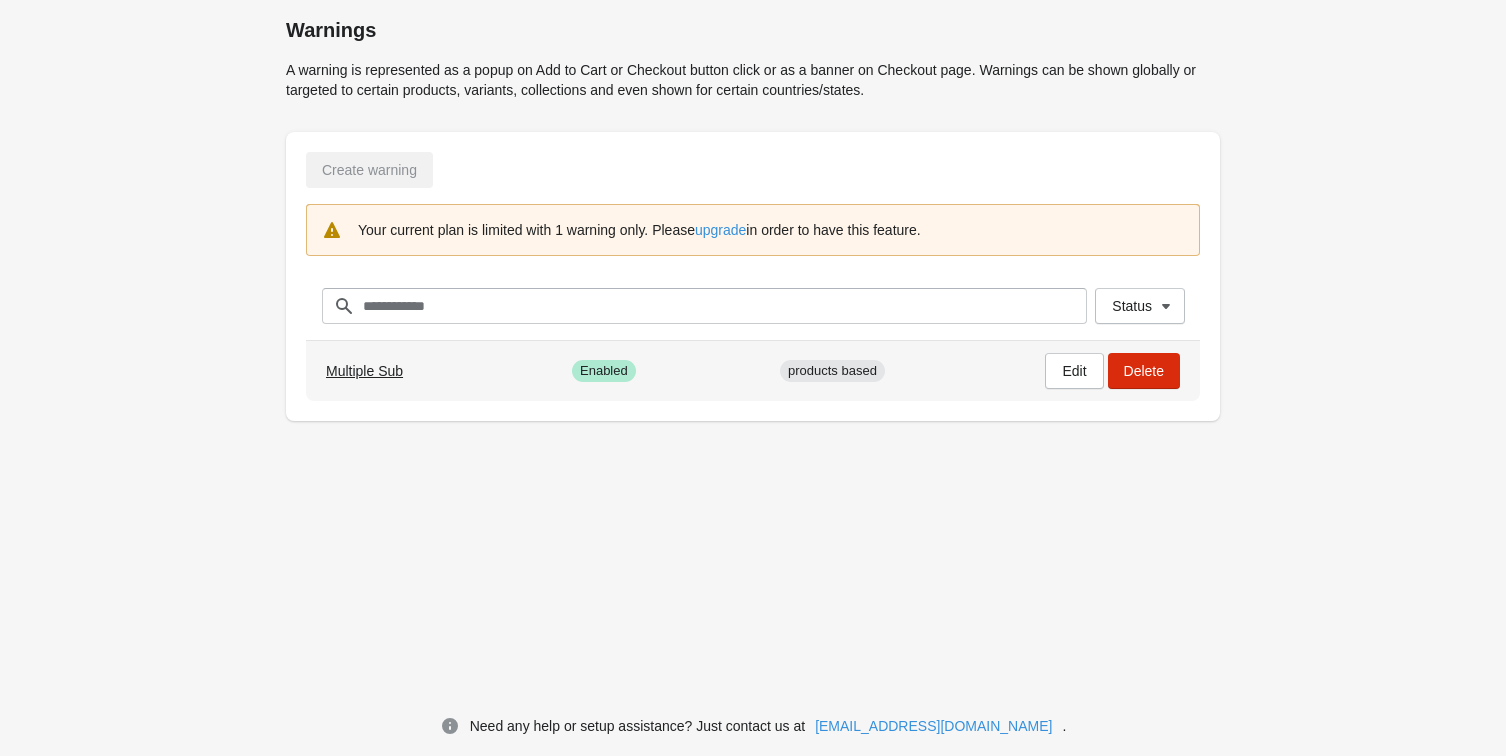 click on "Multiple Sub" at bounding box center [364, 371] 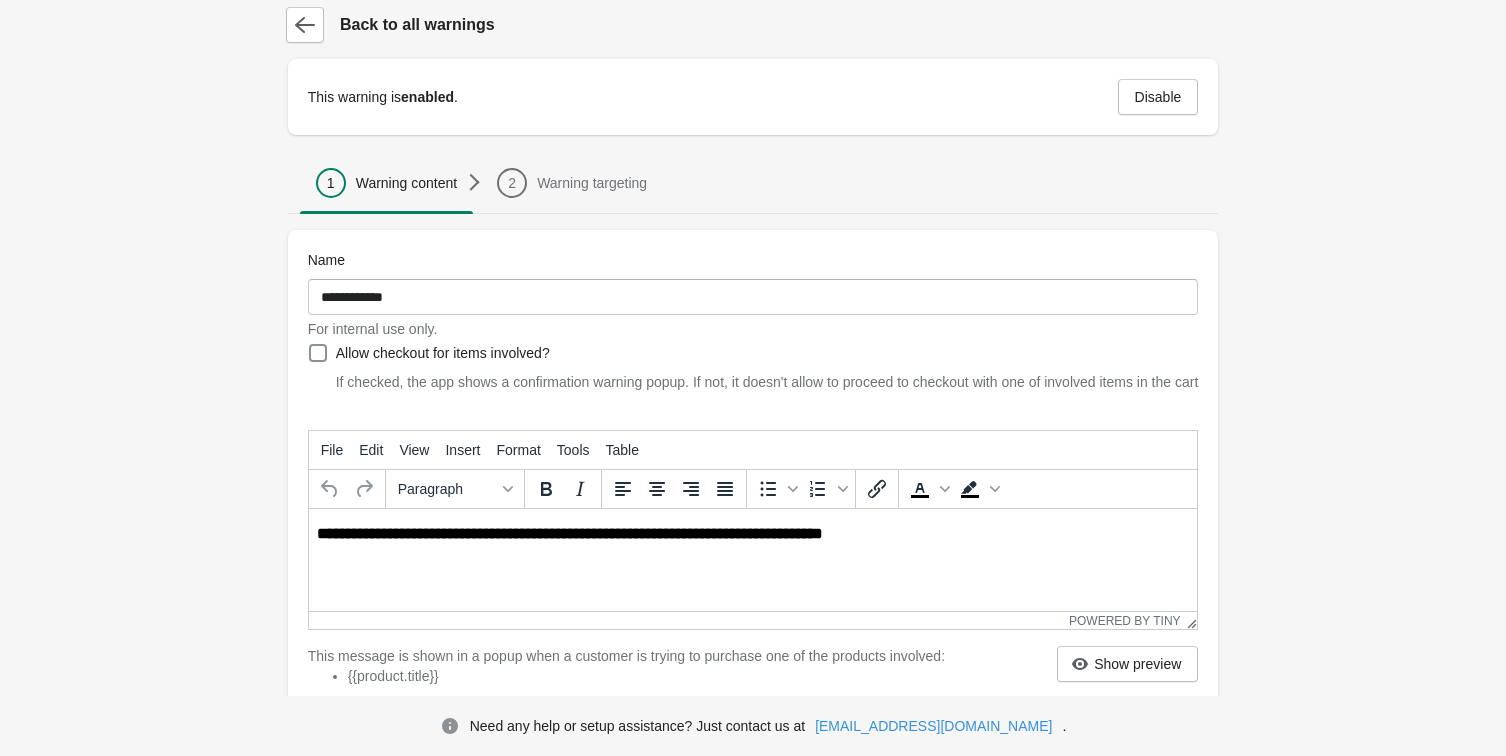 scroll, scrollTop: 0, scrollLeft: 0, axis: both 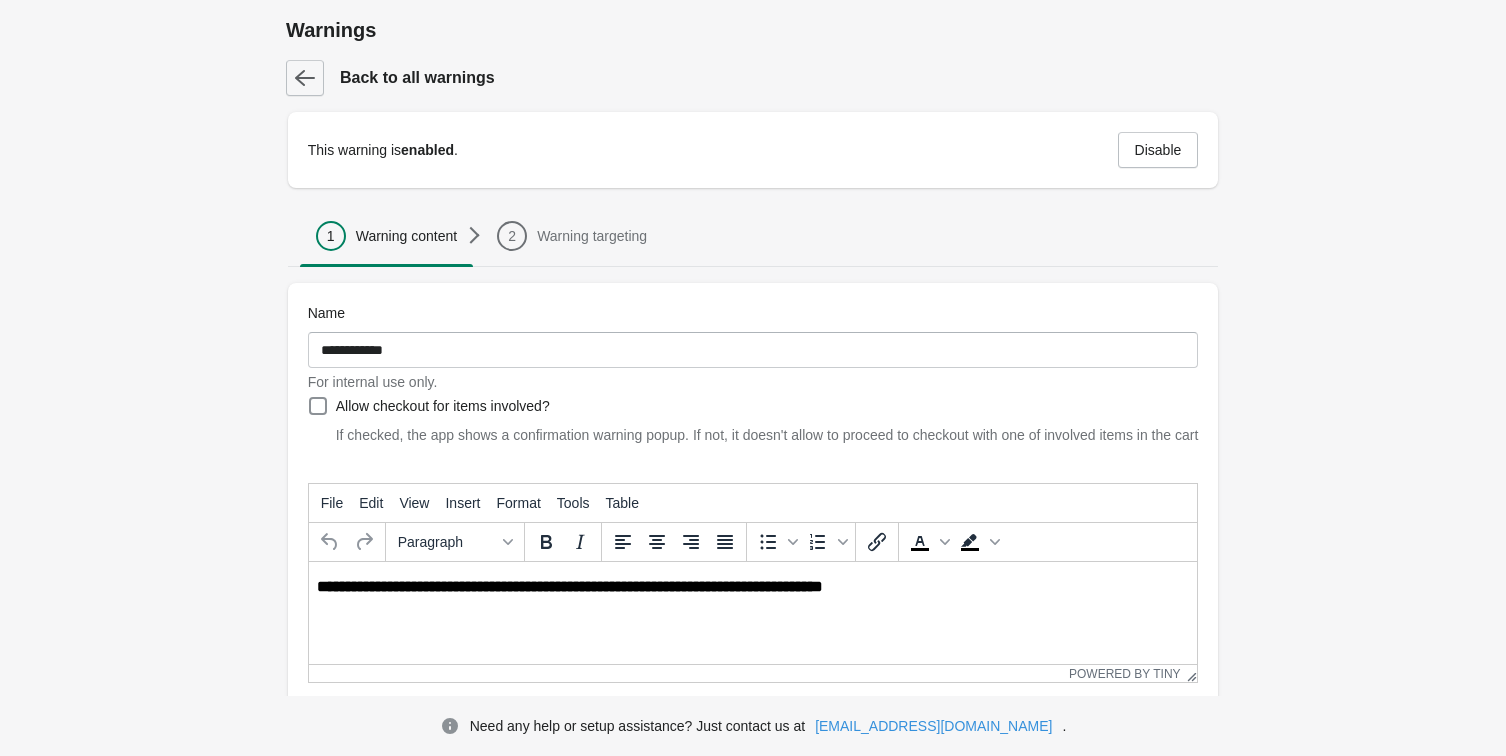 click at bounding box center (305, 78) 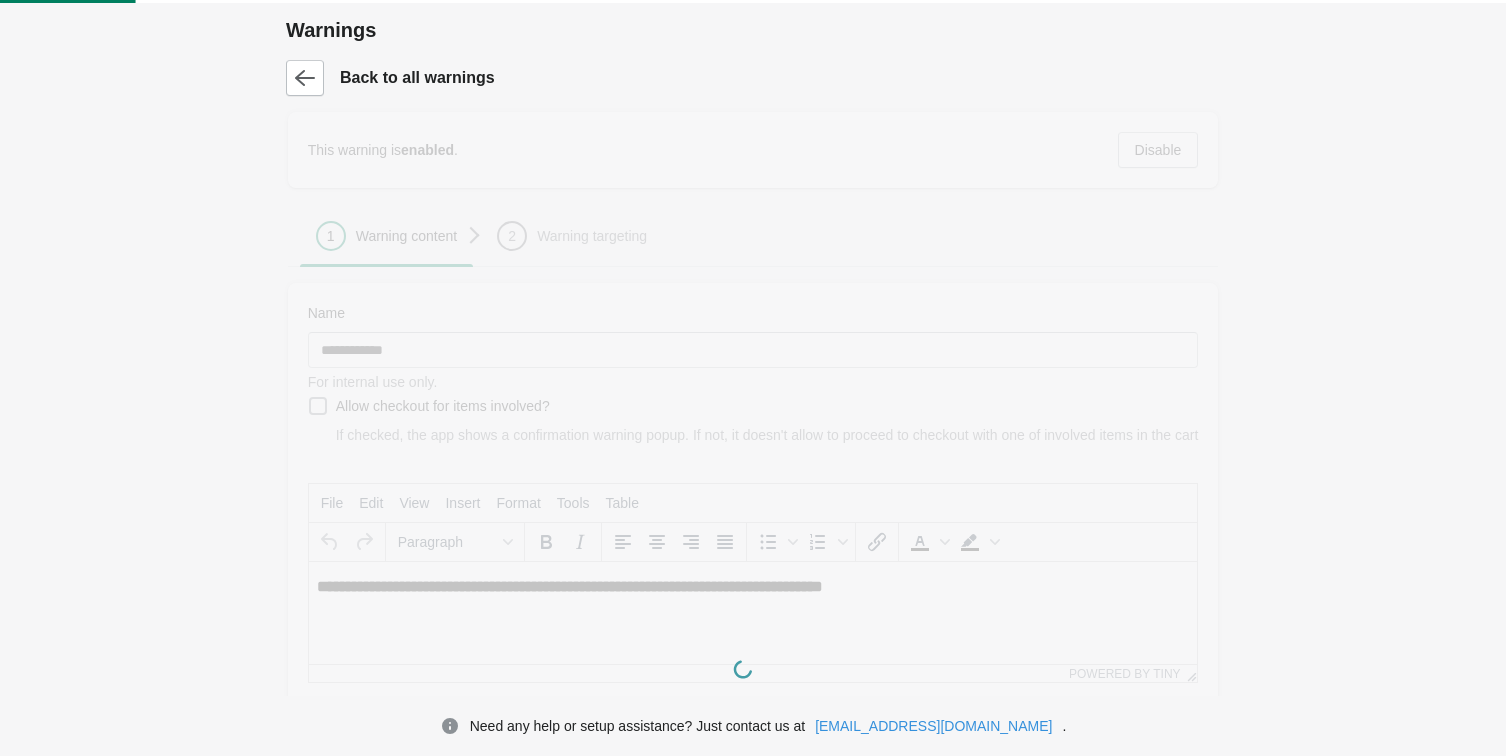 scroll, scrollTop: 0, scrollLeft: 0, axis: both 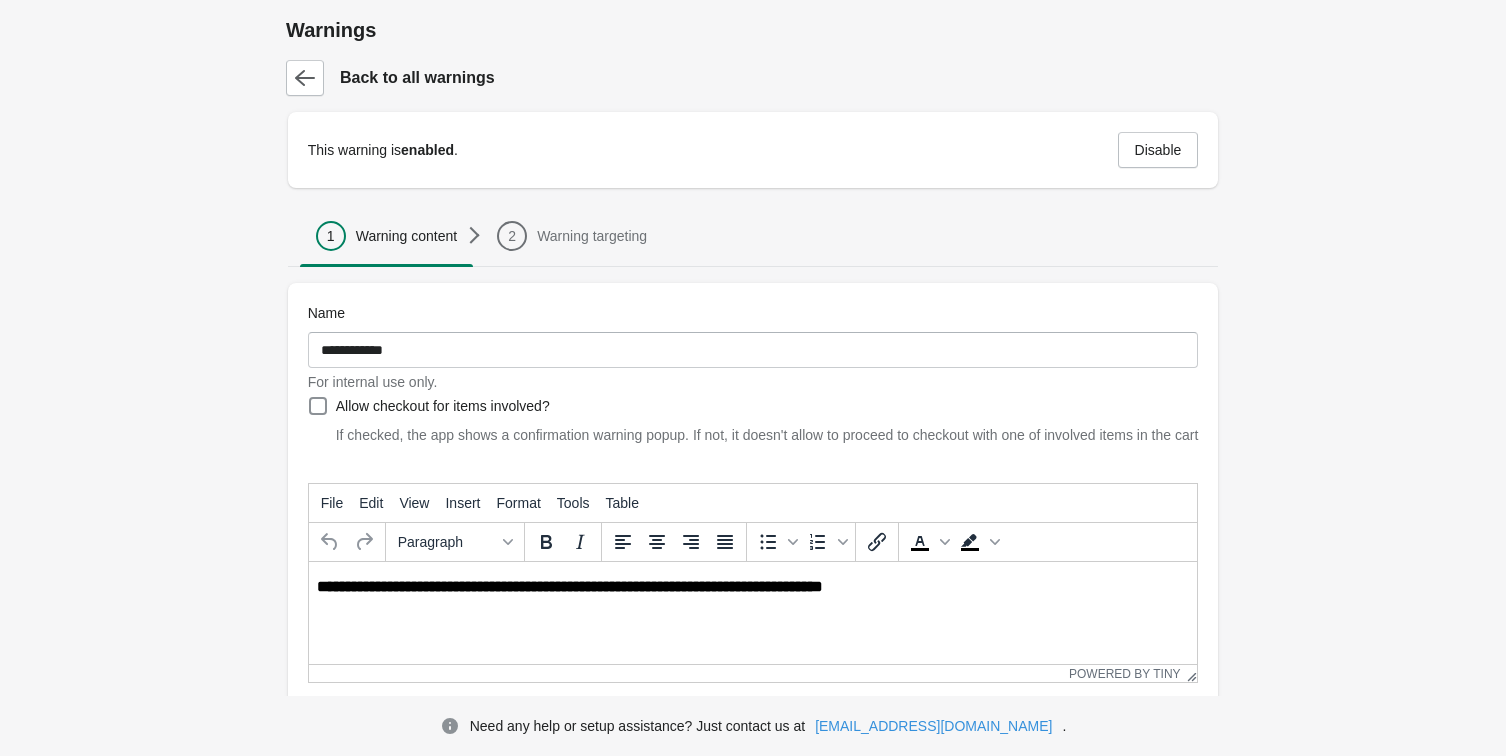 click on "Back to all warnings" at bounding box center (745, 70) 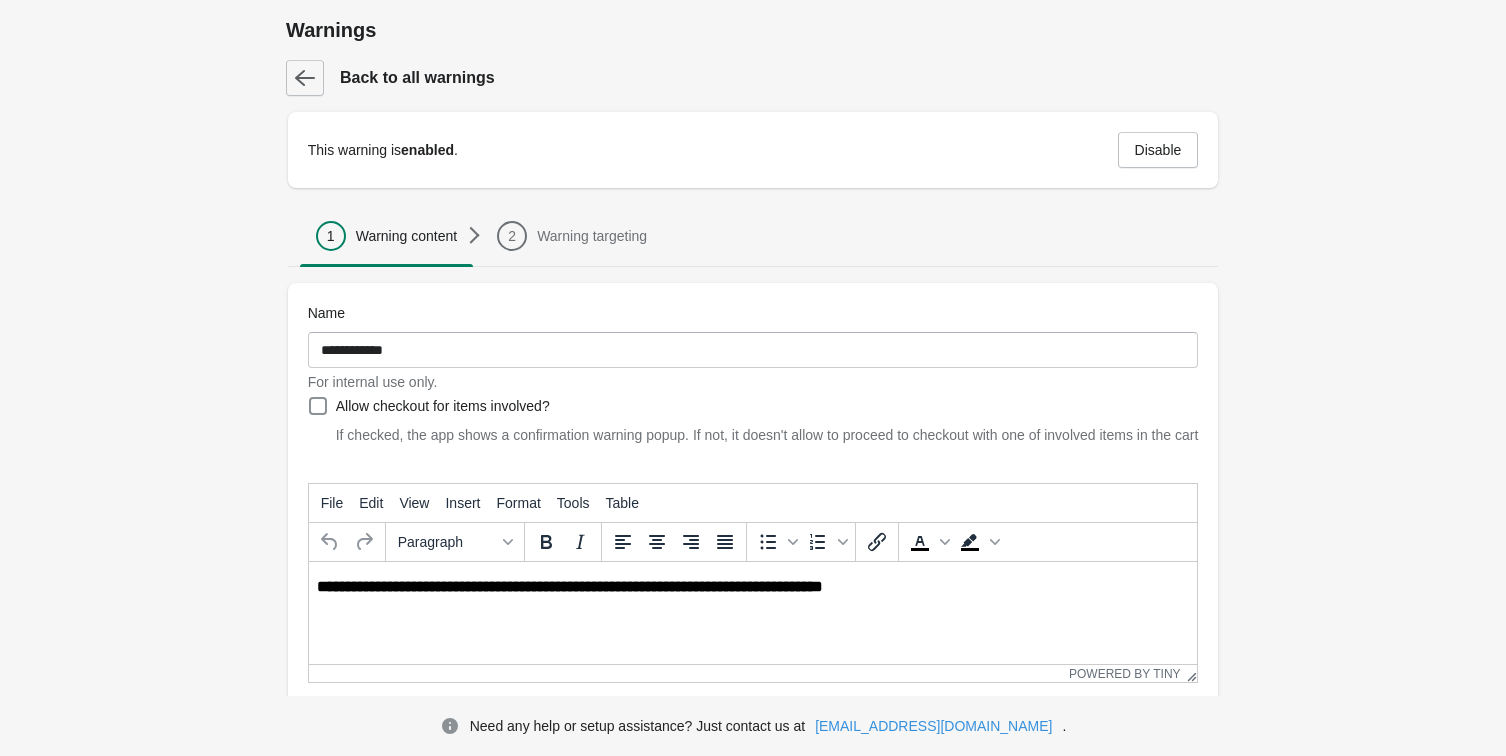 click at bounding box center (305, 78) 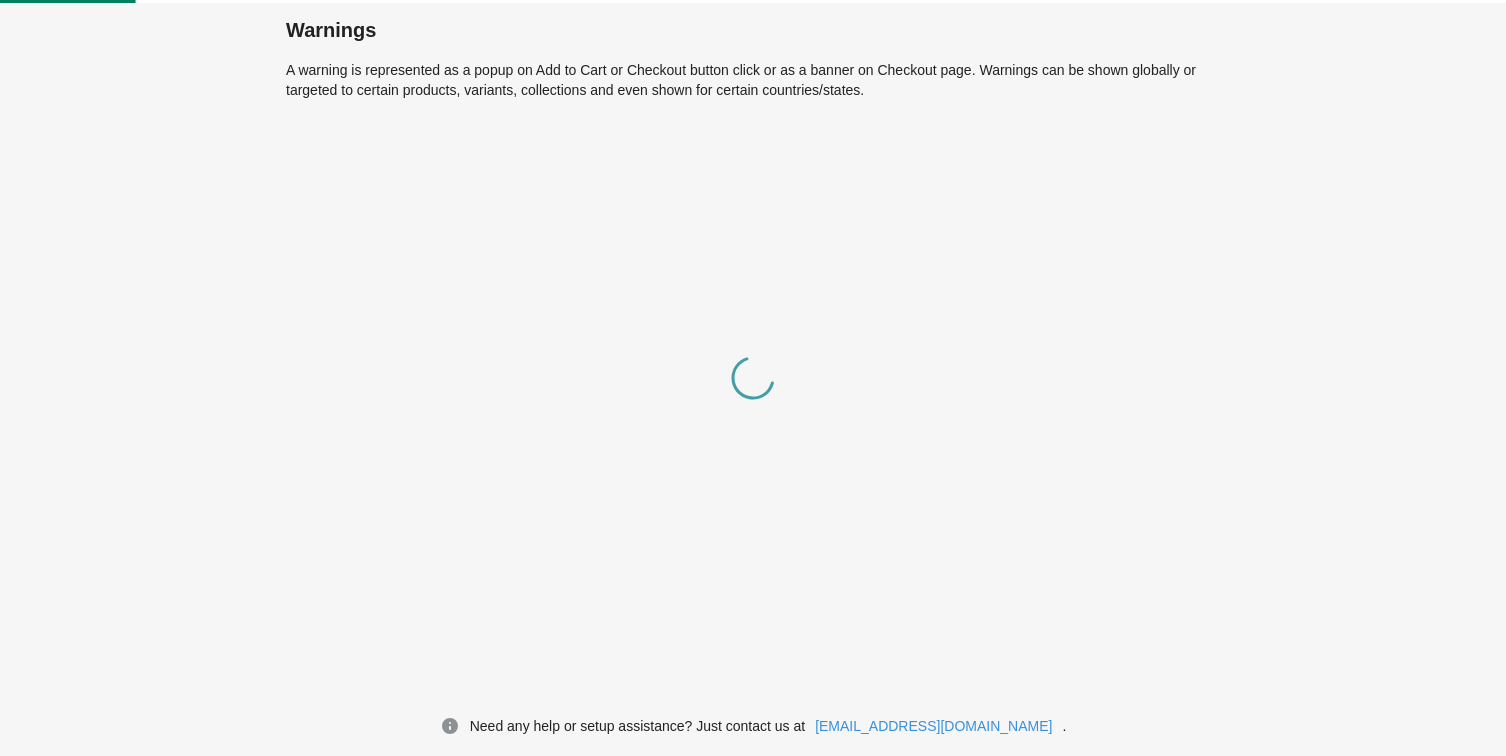 scroll, scrollTop: 0, scrollLeft: 0, axis: both 